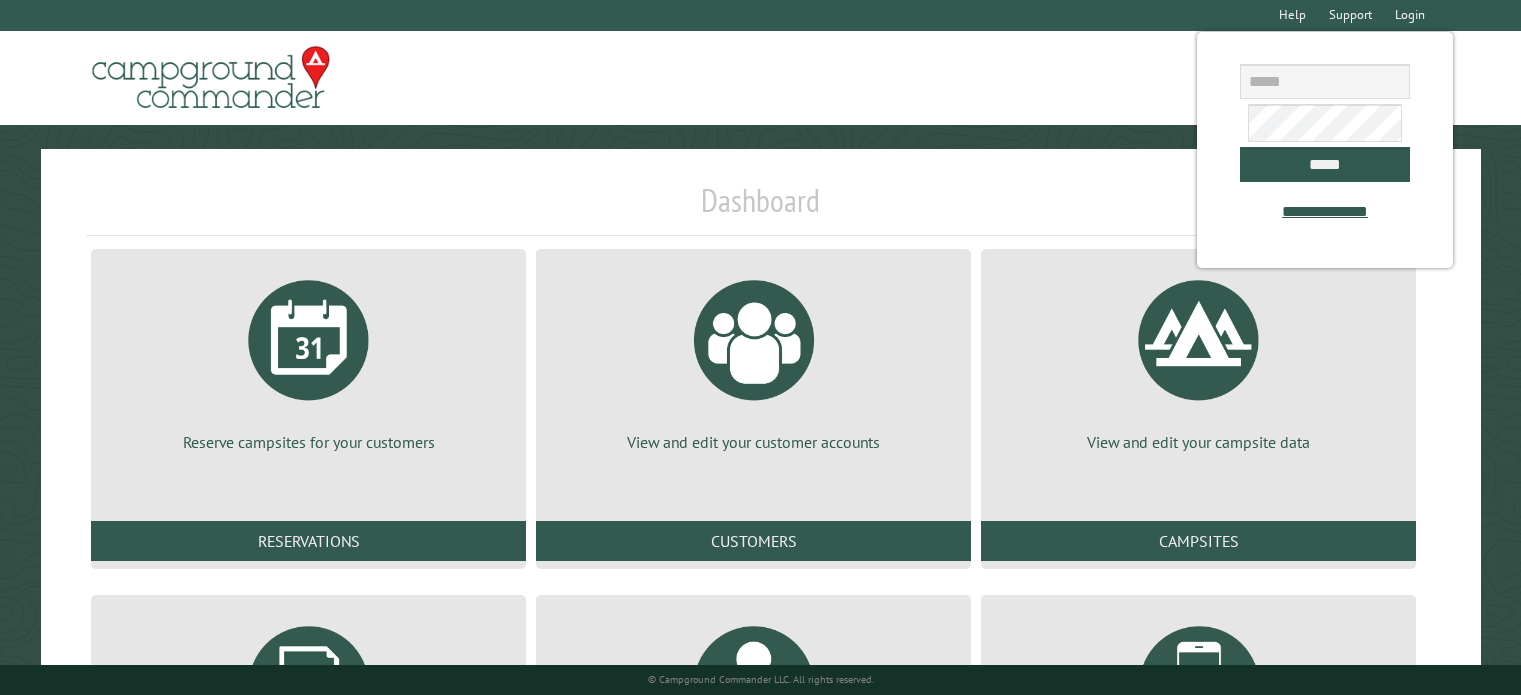 scroll, scrollTop: 0, scrollLeft: 0, axis: both 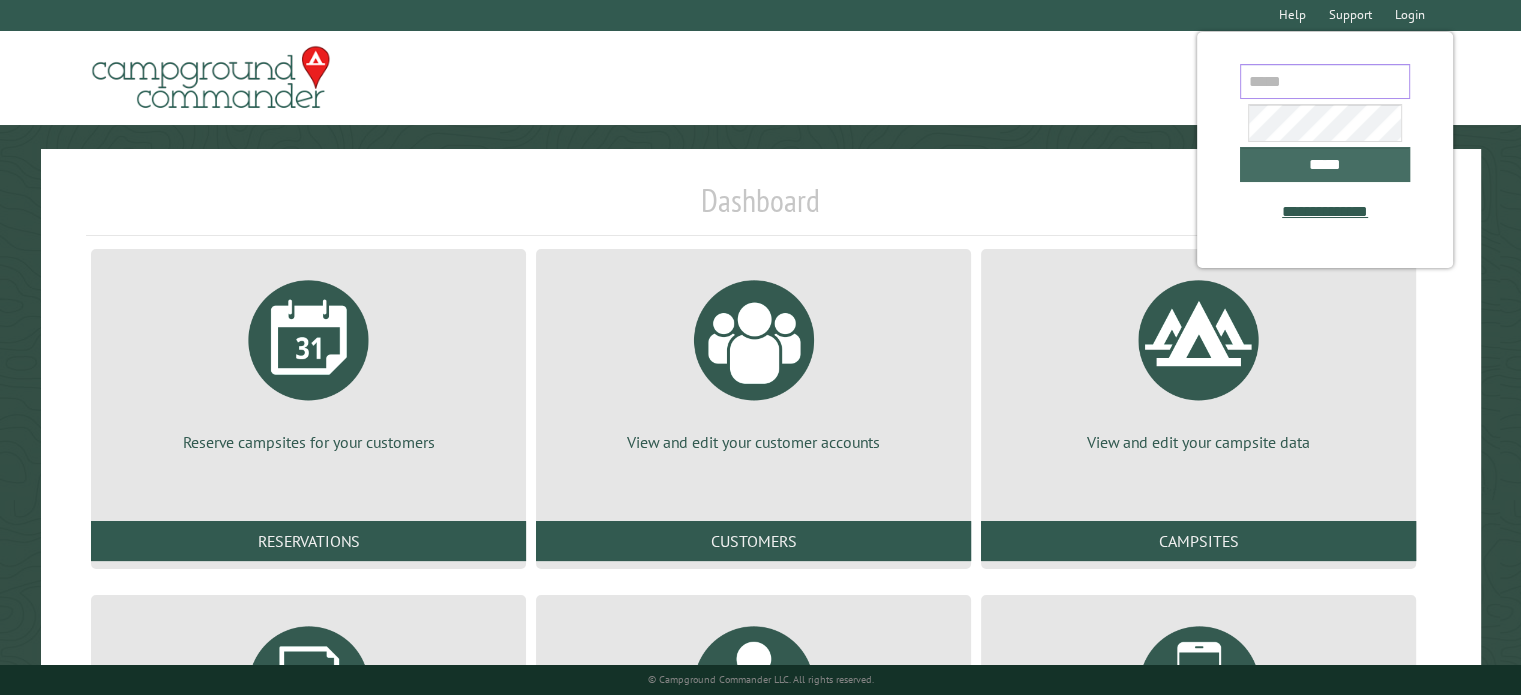 type on "**********" 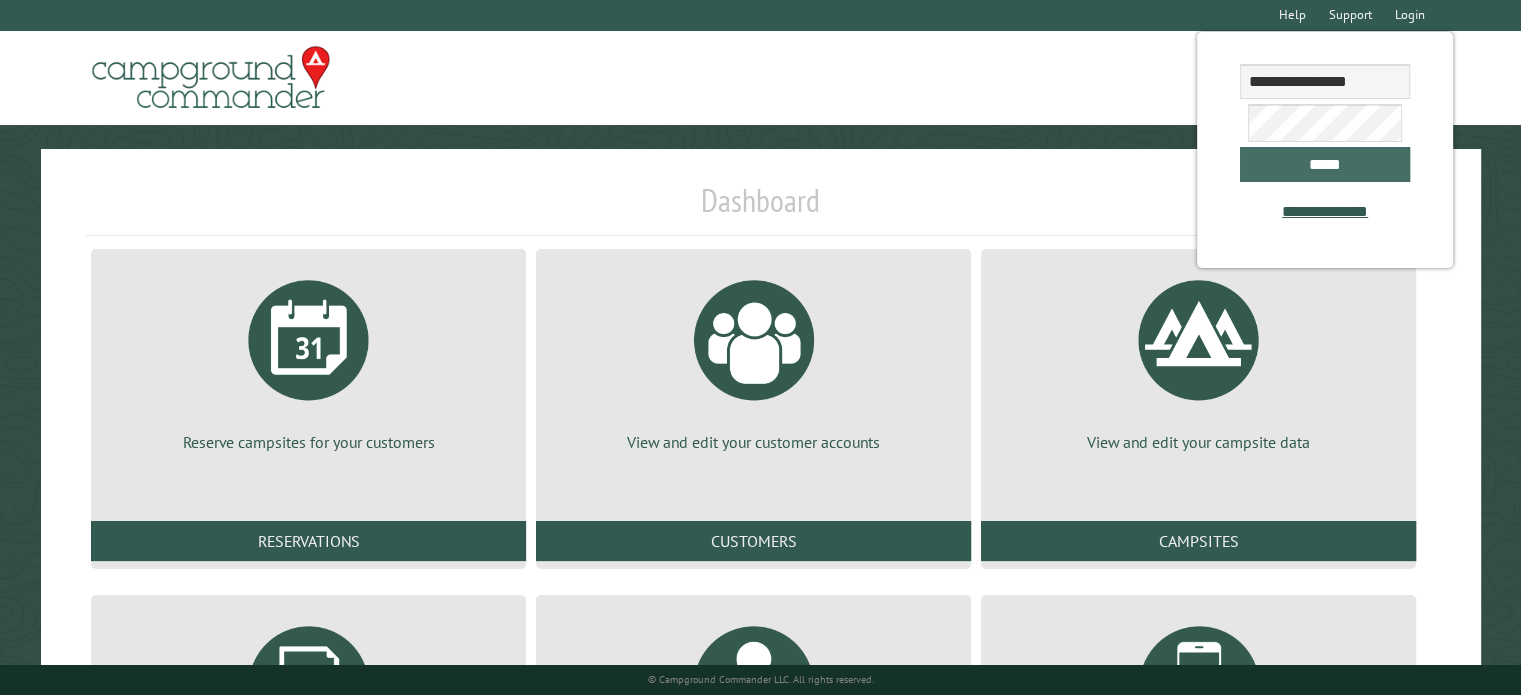 click on "*****" at bounding box center (1325, 164) 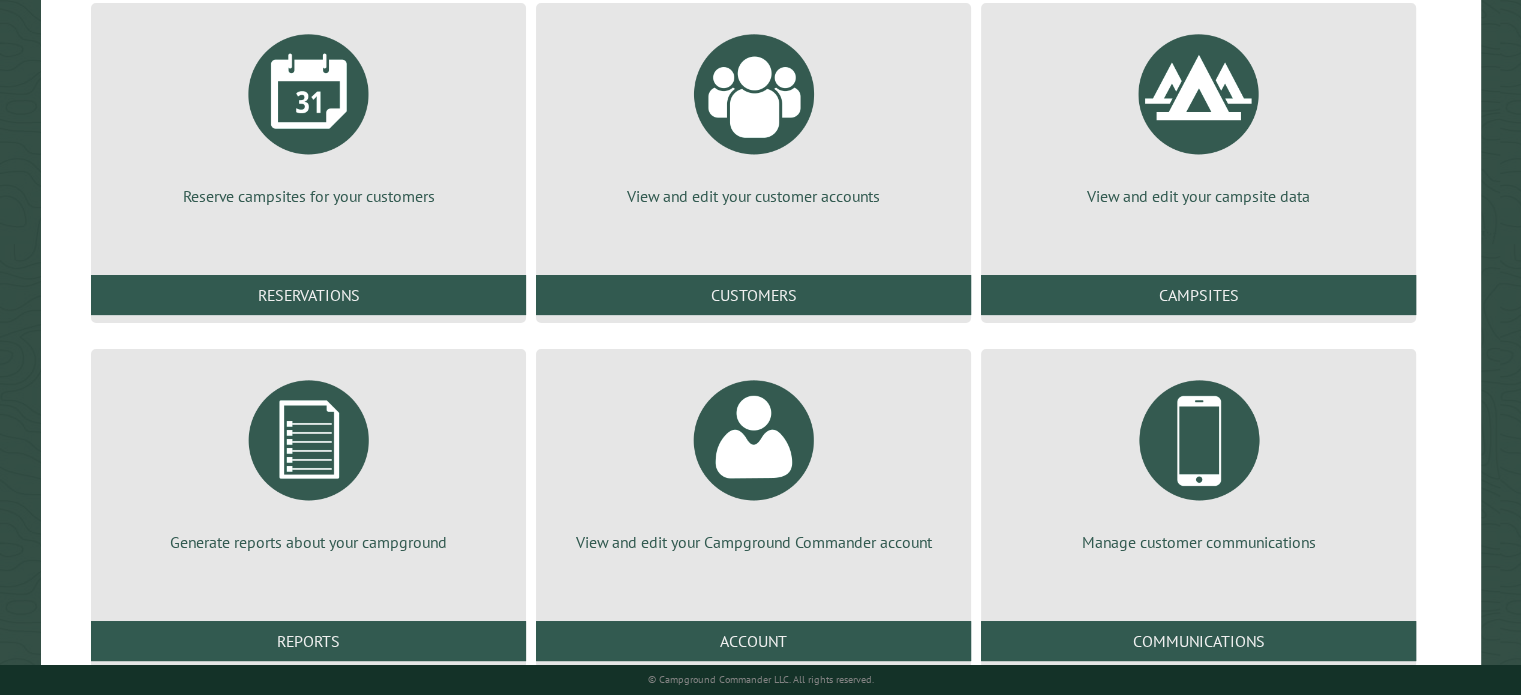scroll, scrollTop: 306, scrollLeft: 0, axis: vertical 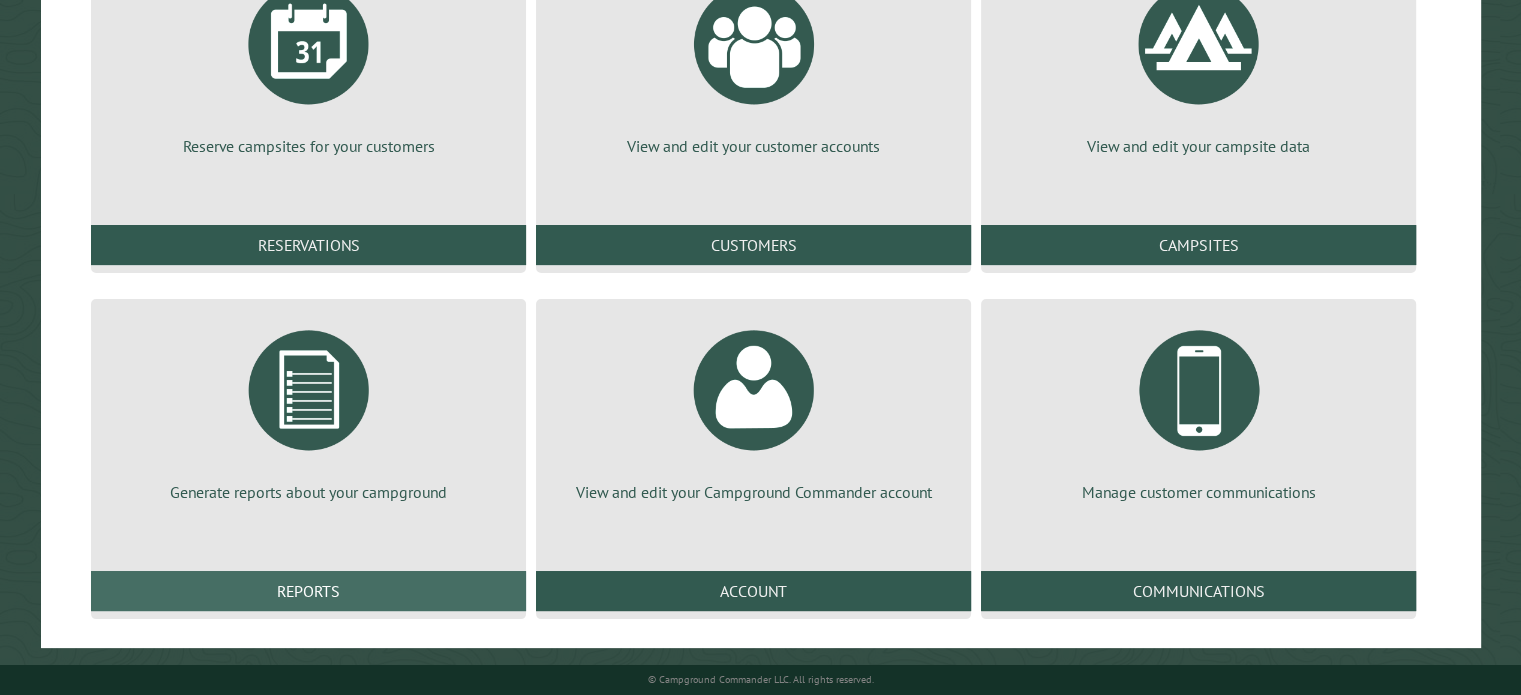 click on "Reports" at bounding box center [308, 591] 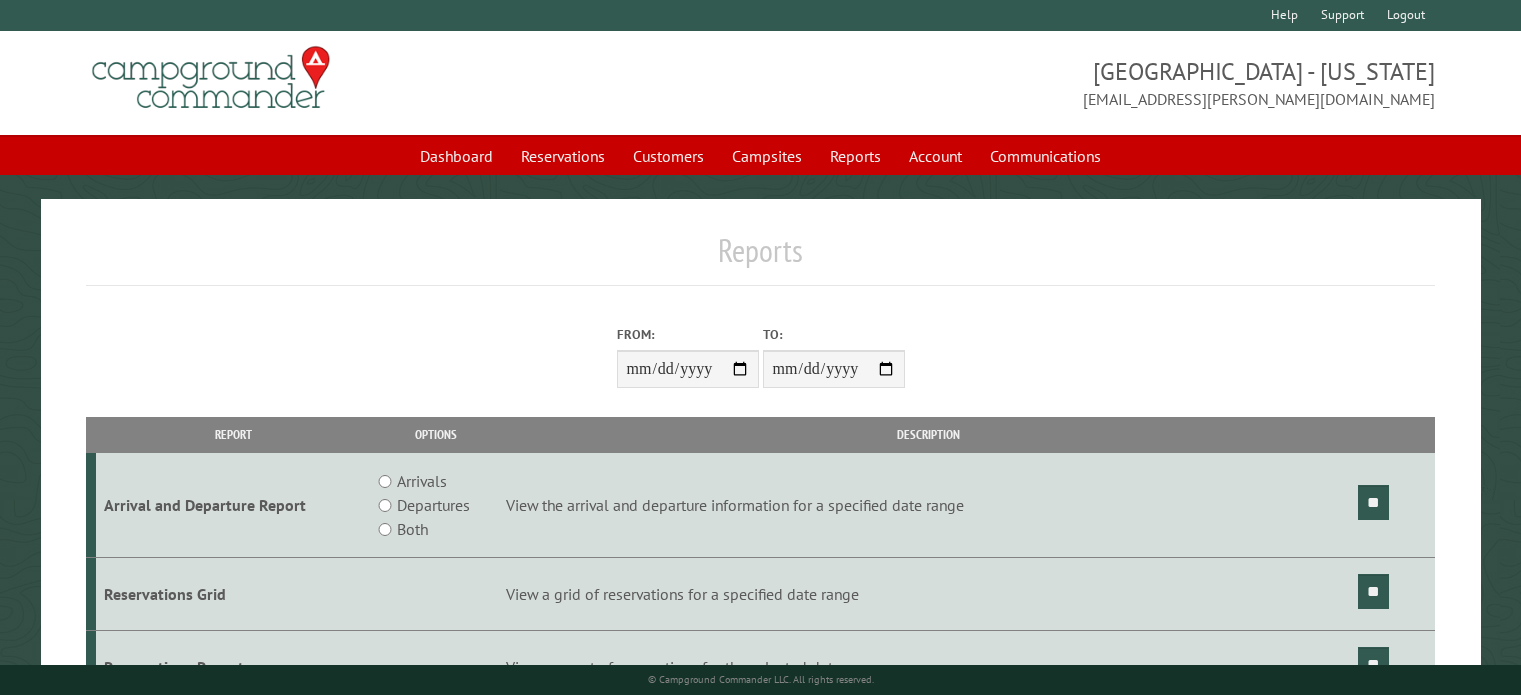 scroll, scrollTop: 0, scrollLeft: 0, axis: both 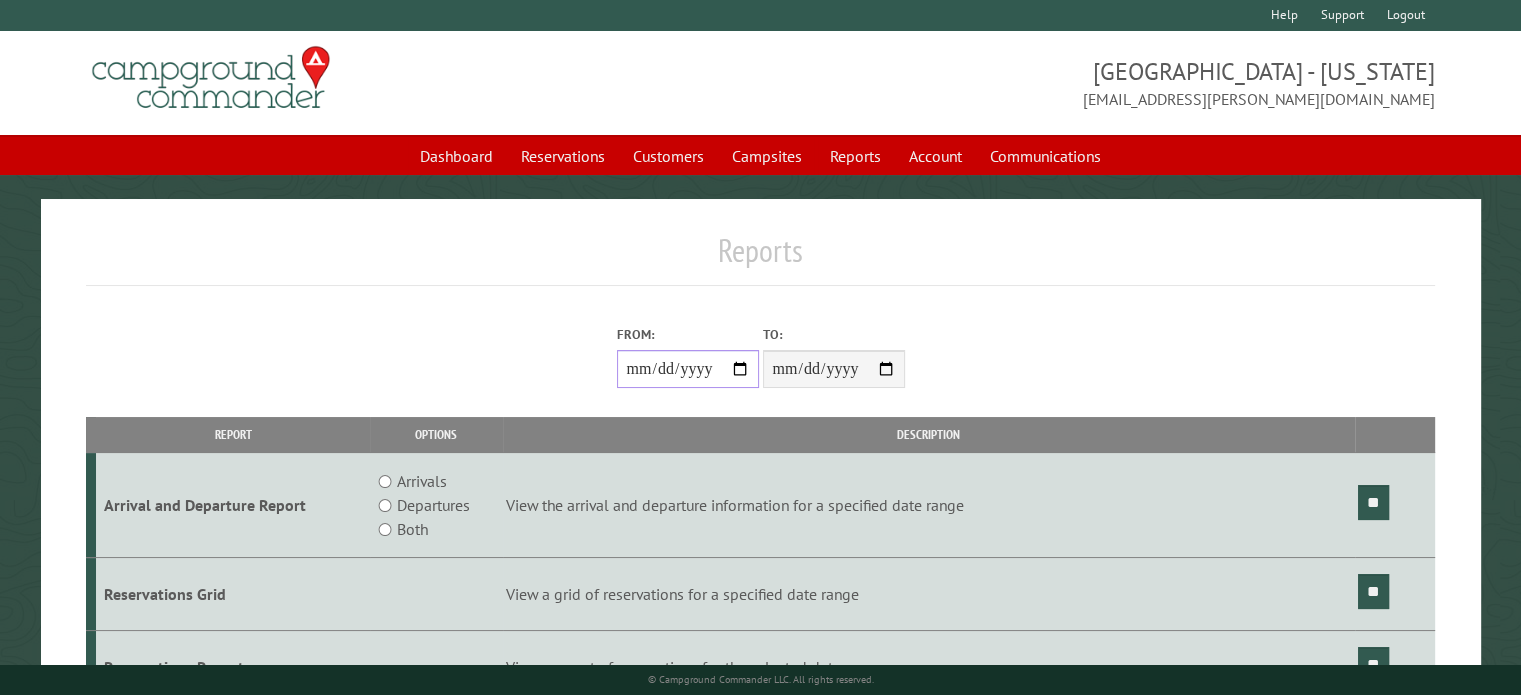 click on "From:" at bounding box center [688, 369] 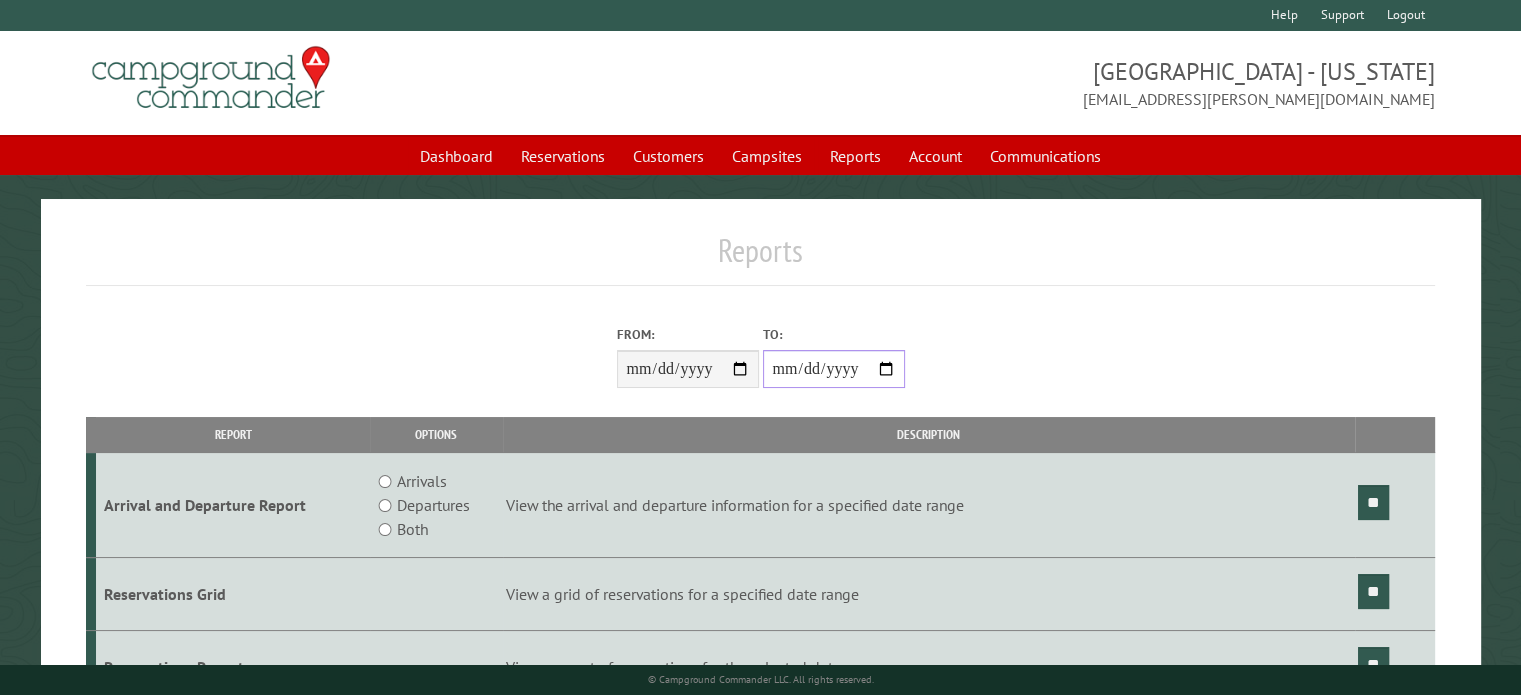 click on "**********" at bounding box center [834, 369] 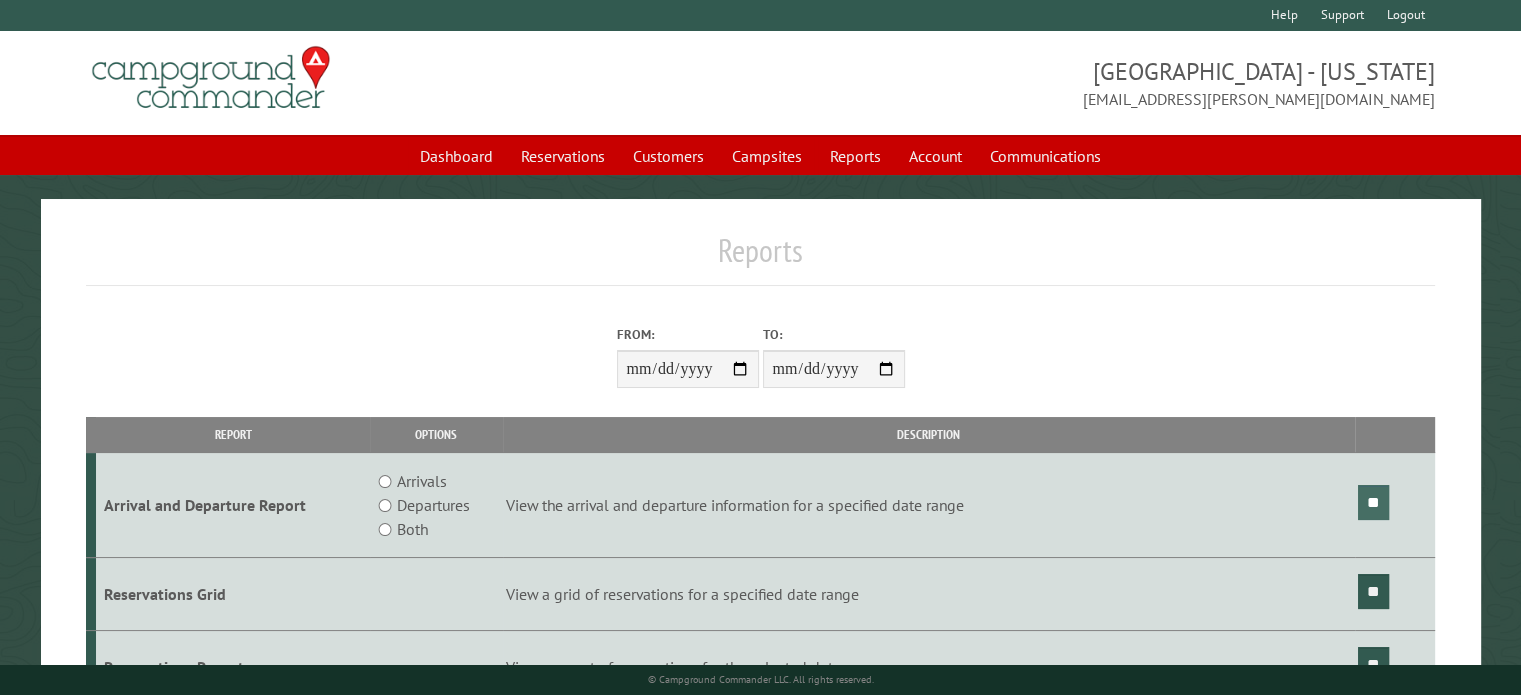 click on "**" at bounding box center [1373, 502] 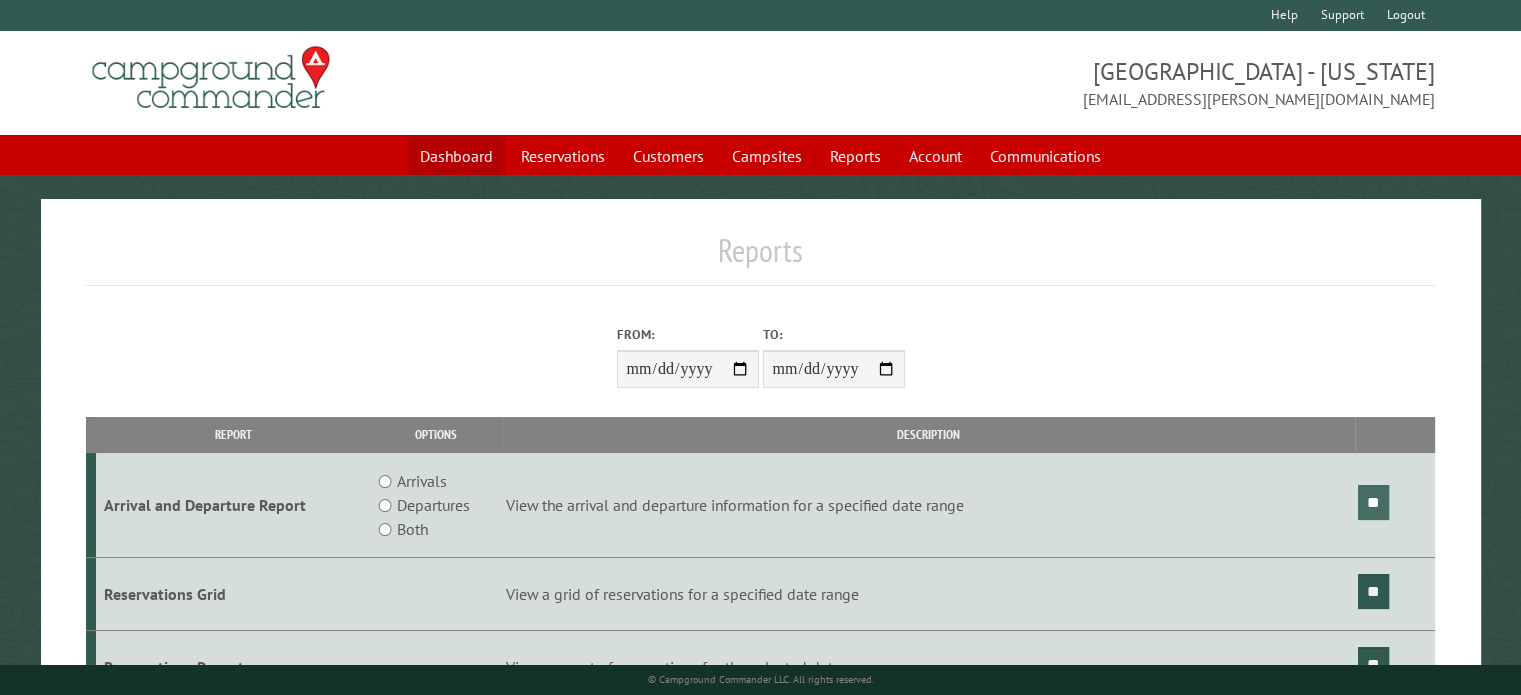 scroll, scrollTop: 172, scrollLeft: 0, axis: vertical 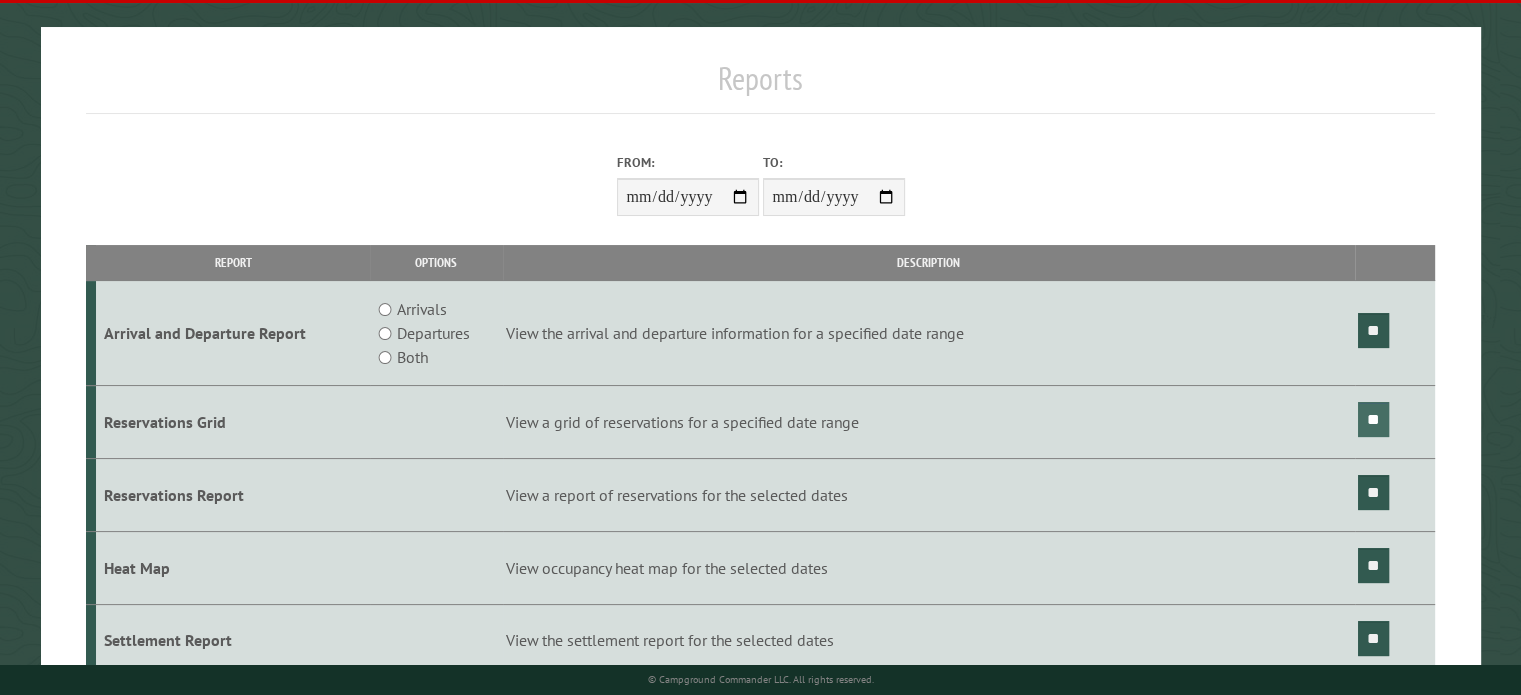 click on "**" at bounding box center (1373, 419) 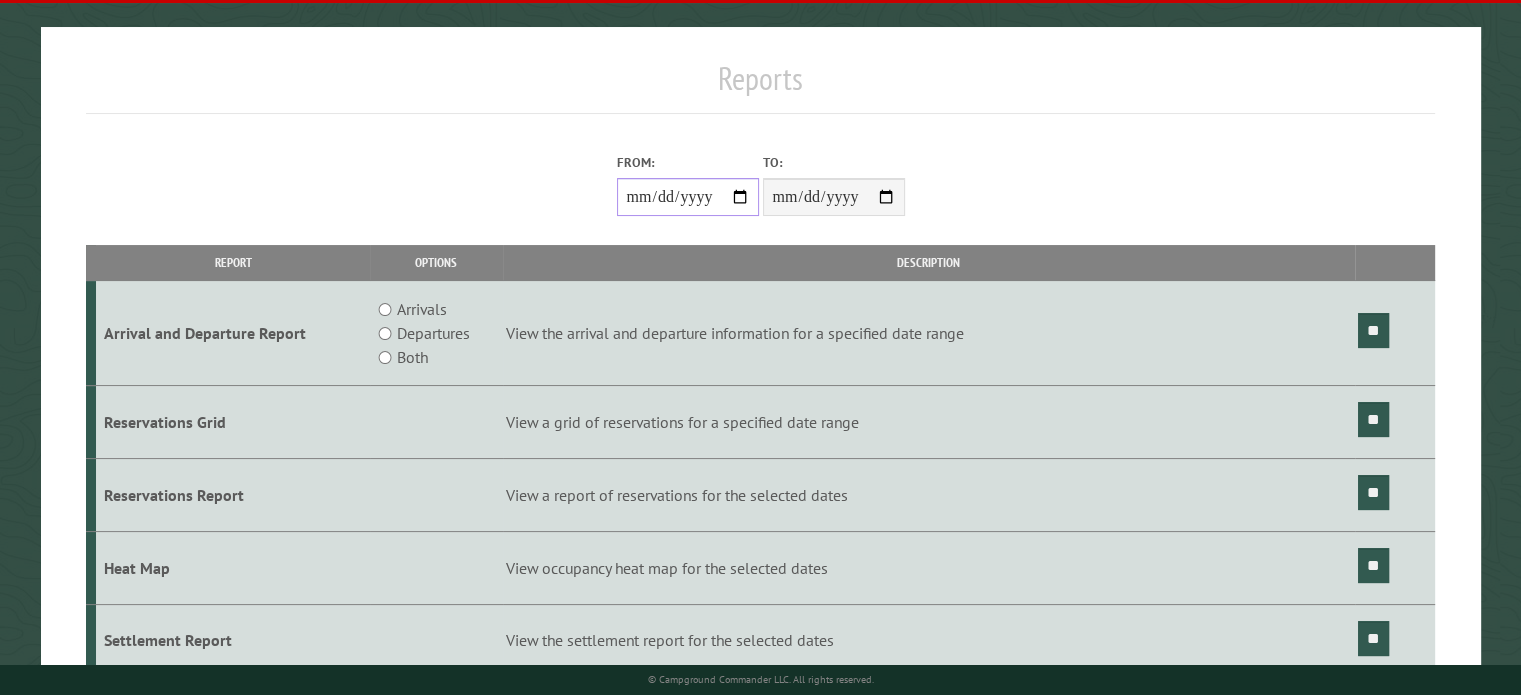 click on "**********" at bounding box center [688, 197] 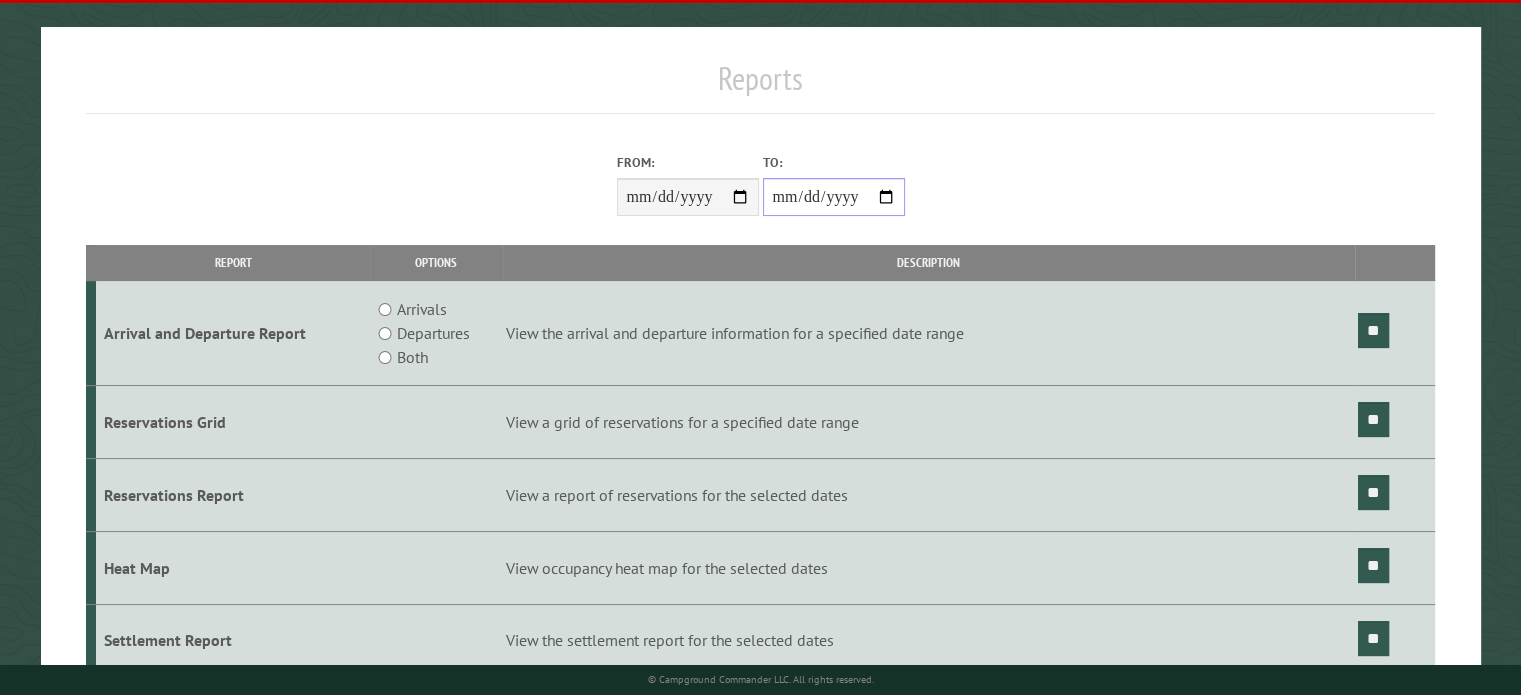 click on "**********" at bounding box center (834, 197) 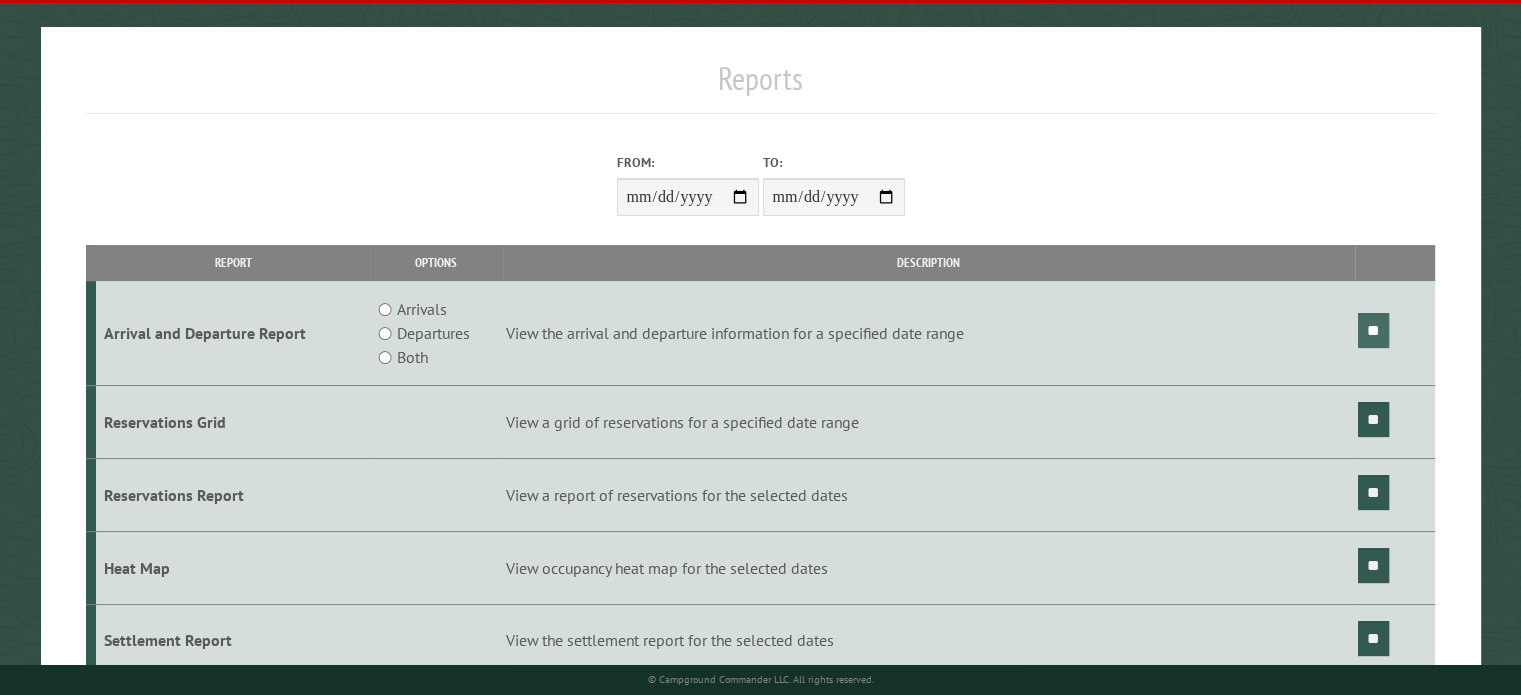 click on "**" at bounding box center [1373, 330] 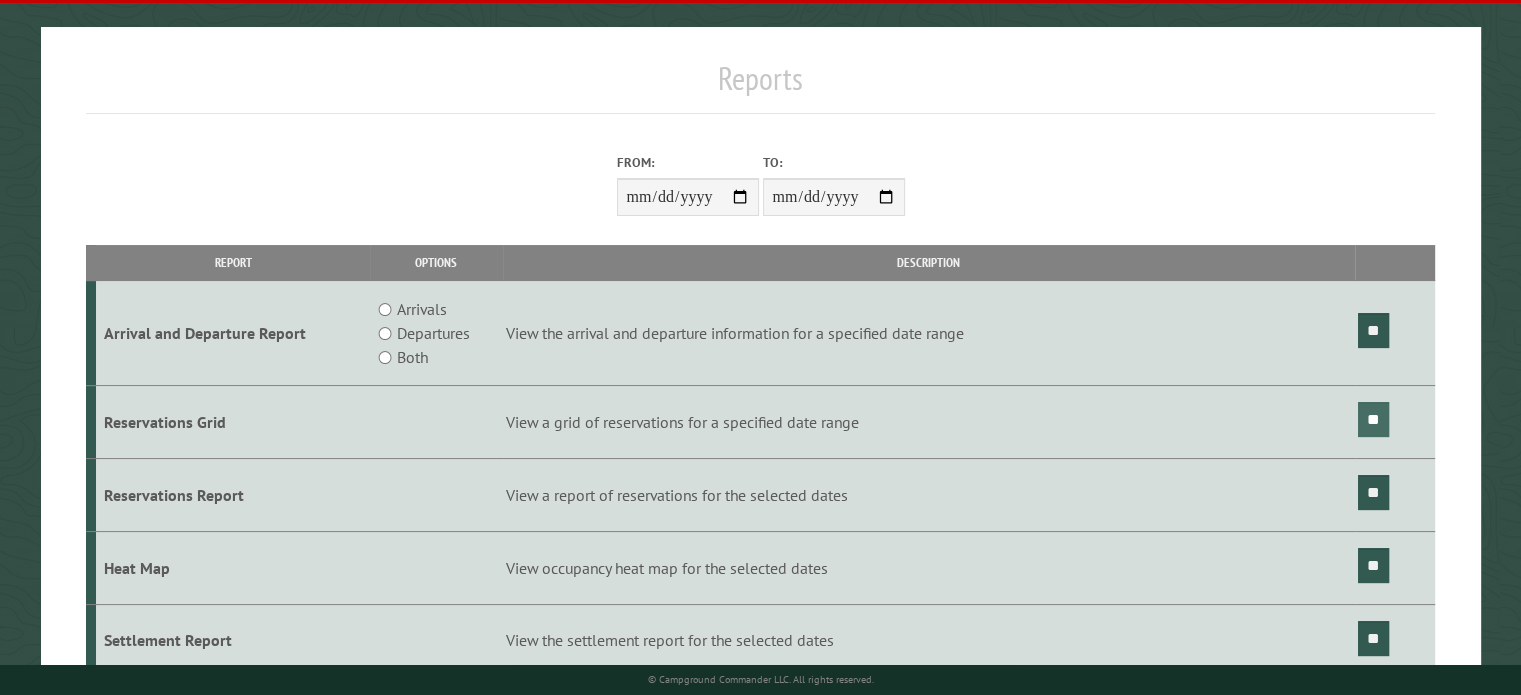 click on "**" at bounding box center [1373, 419] 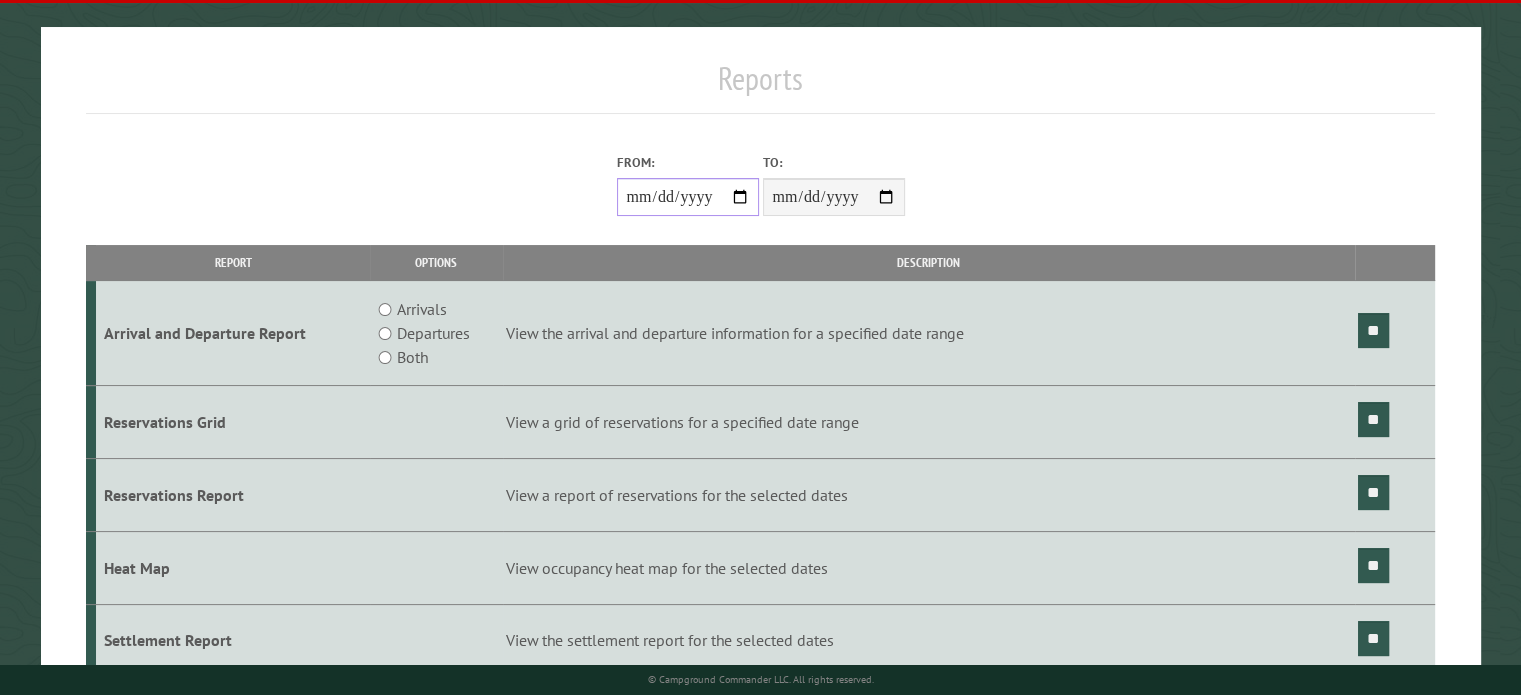 click on "**********" at bounding box center [688, 197] 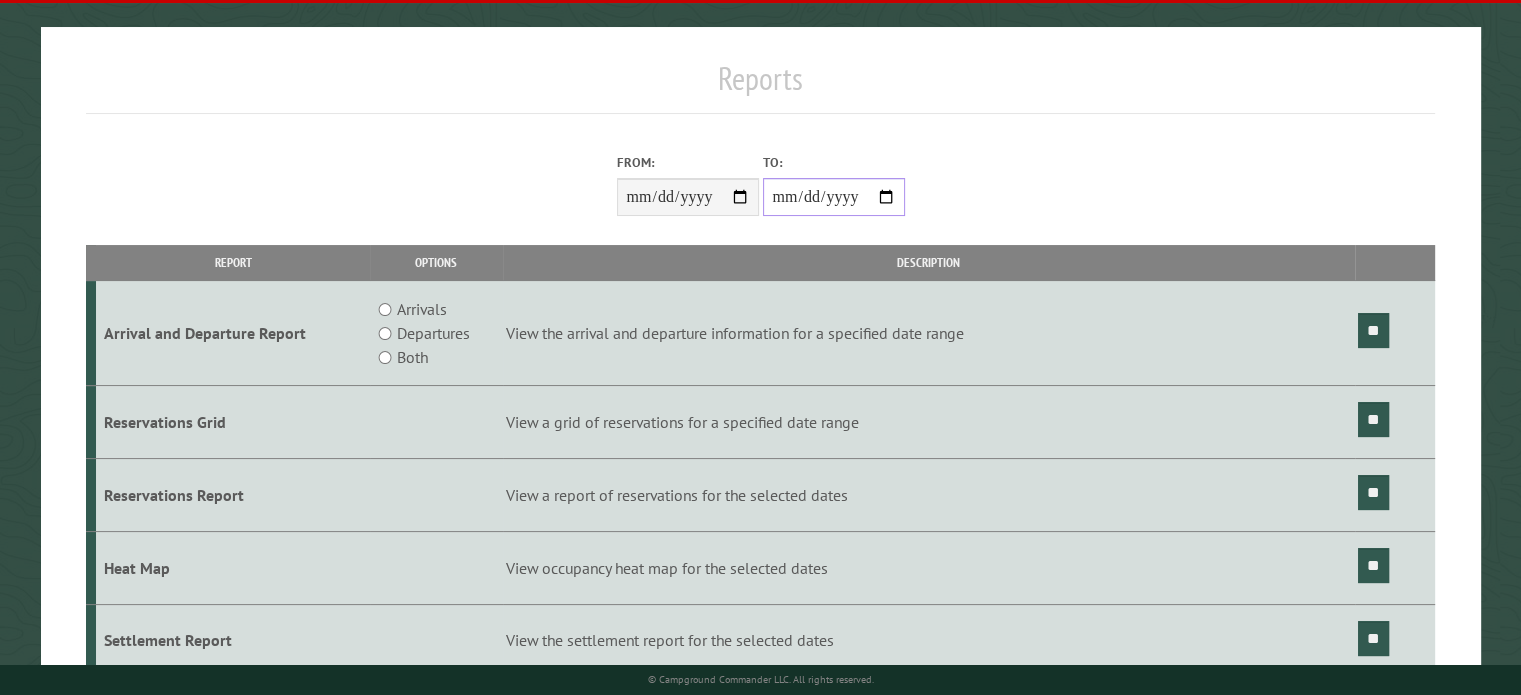 click on "**********" at bounding box center [834, 197] 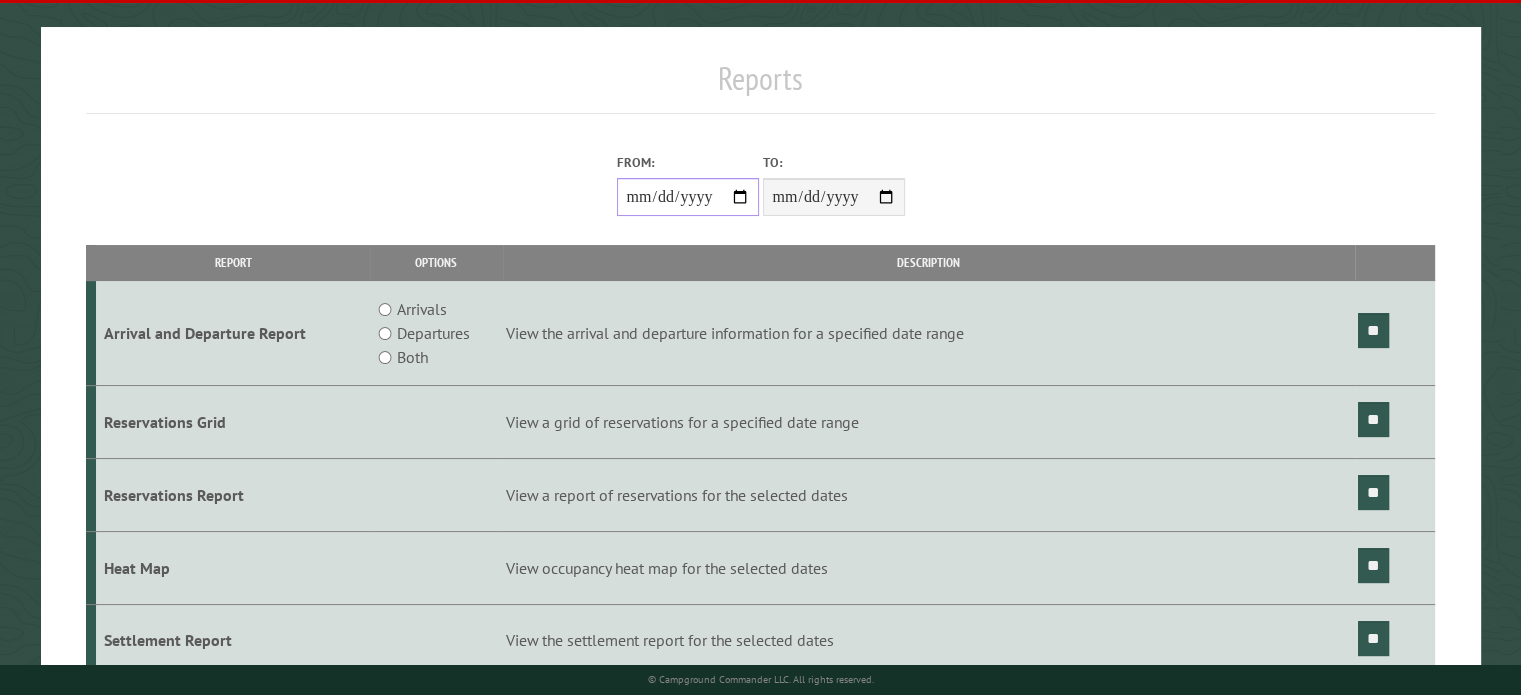 click on "**********" at bounding box center (688, 197) 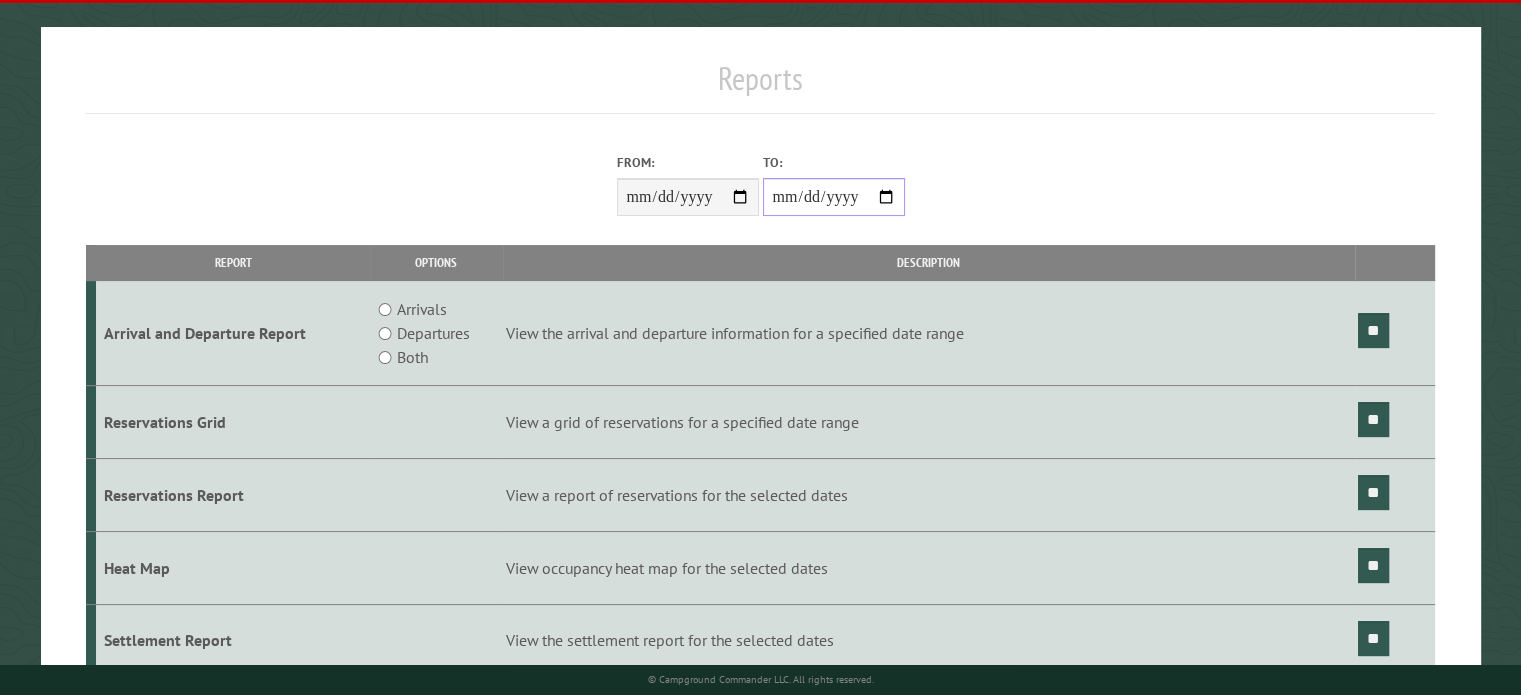 click on "**********" at bounding box center [834, 197] 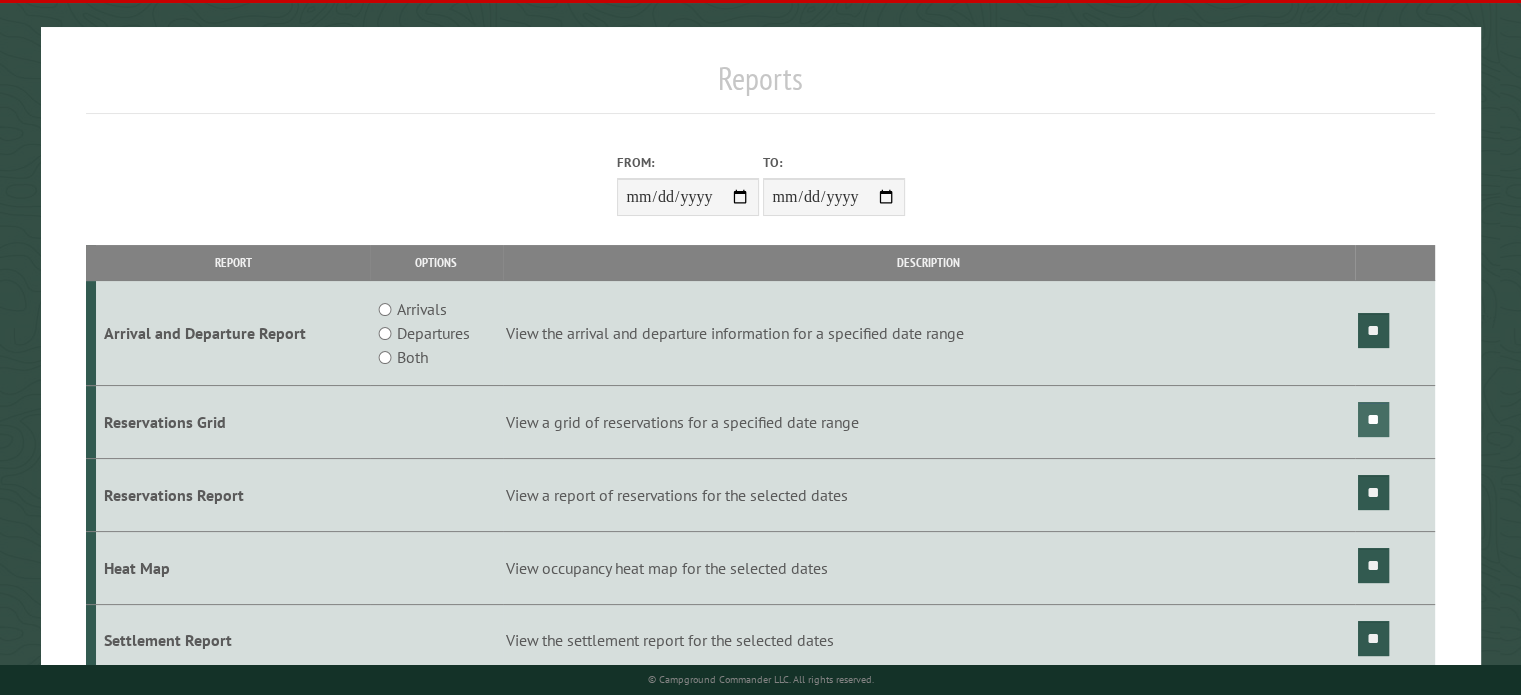 click on "**" at bounding box center (1373, 419) 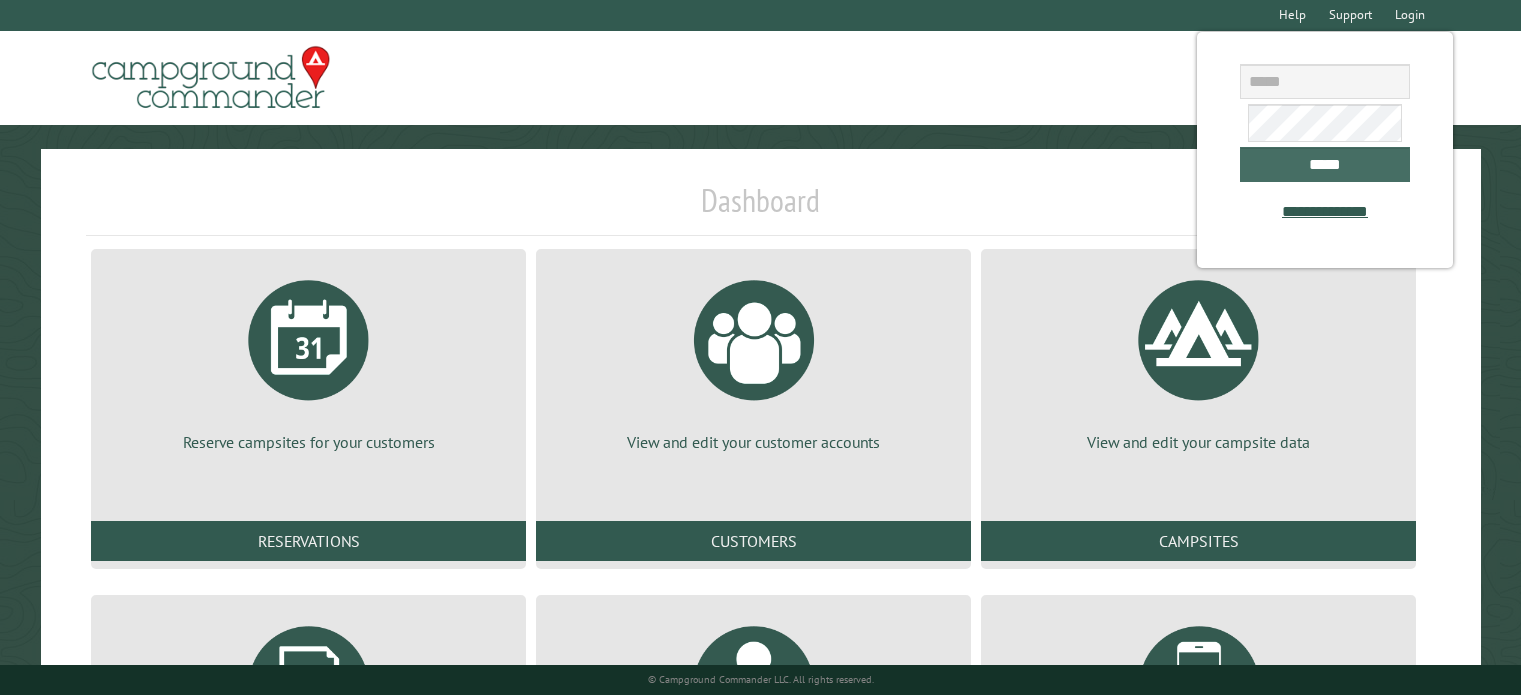 scroll, scrollTop: 0, scrollLeft: 0, axis: both 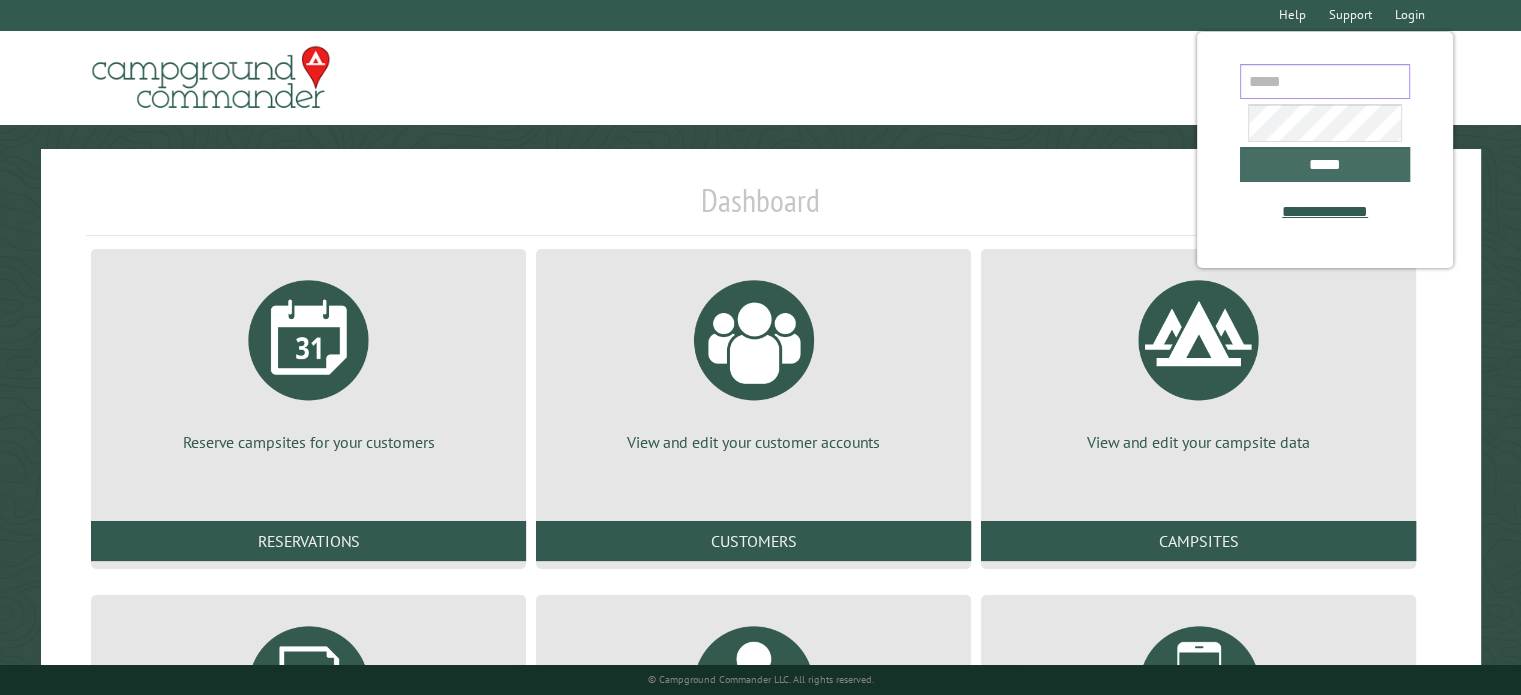 type on "**********" 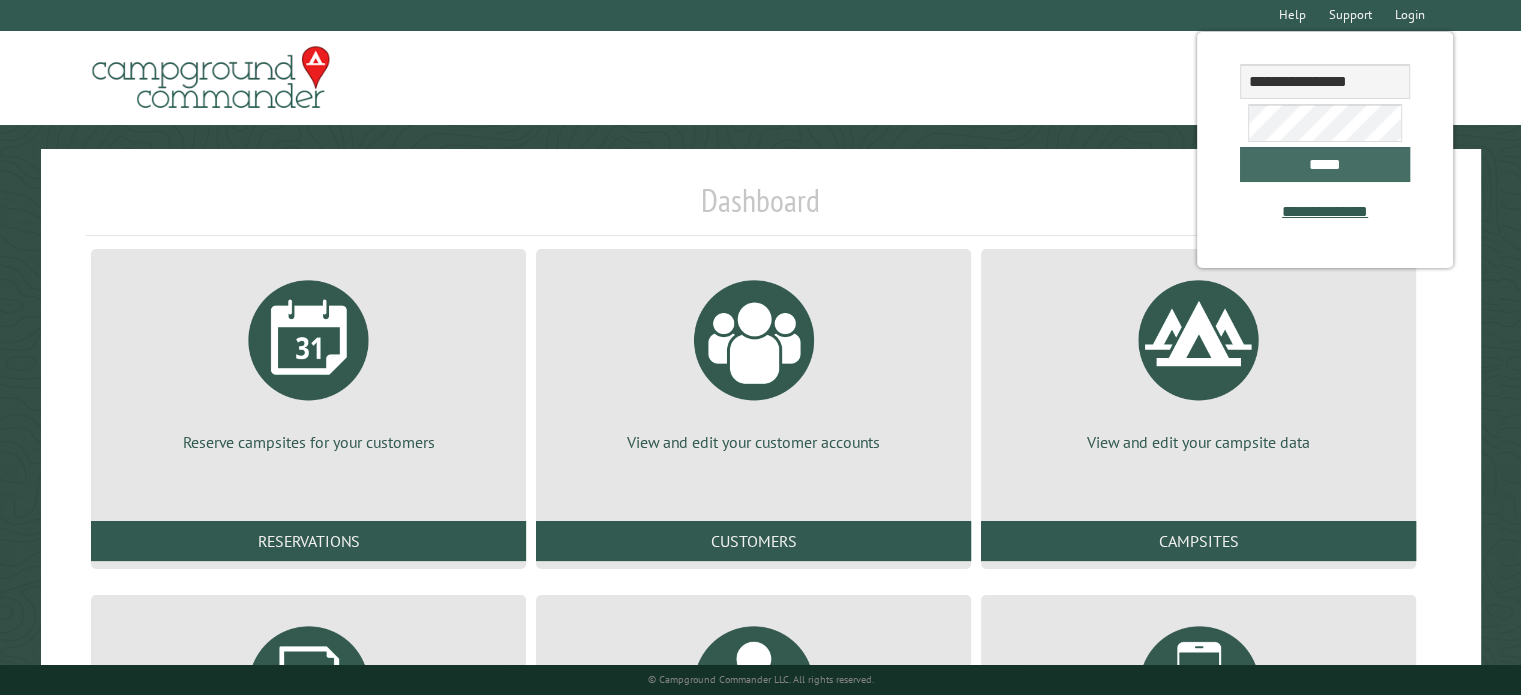 click on "*****" at bounding box center [1325, 164] 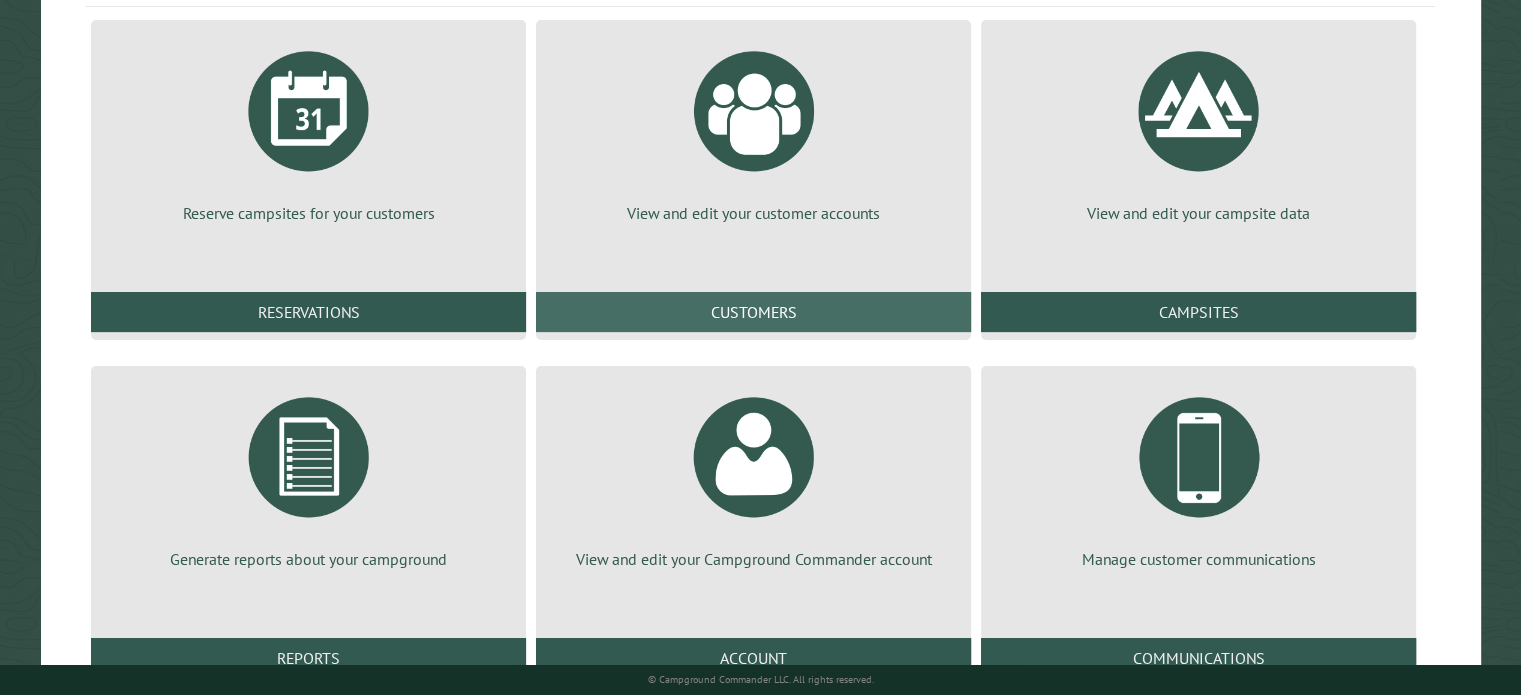 scroll, scrollTop: 244, scrollLeft: 0, axis: vertical 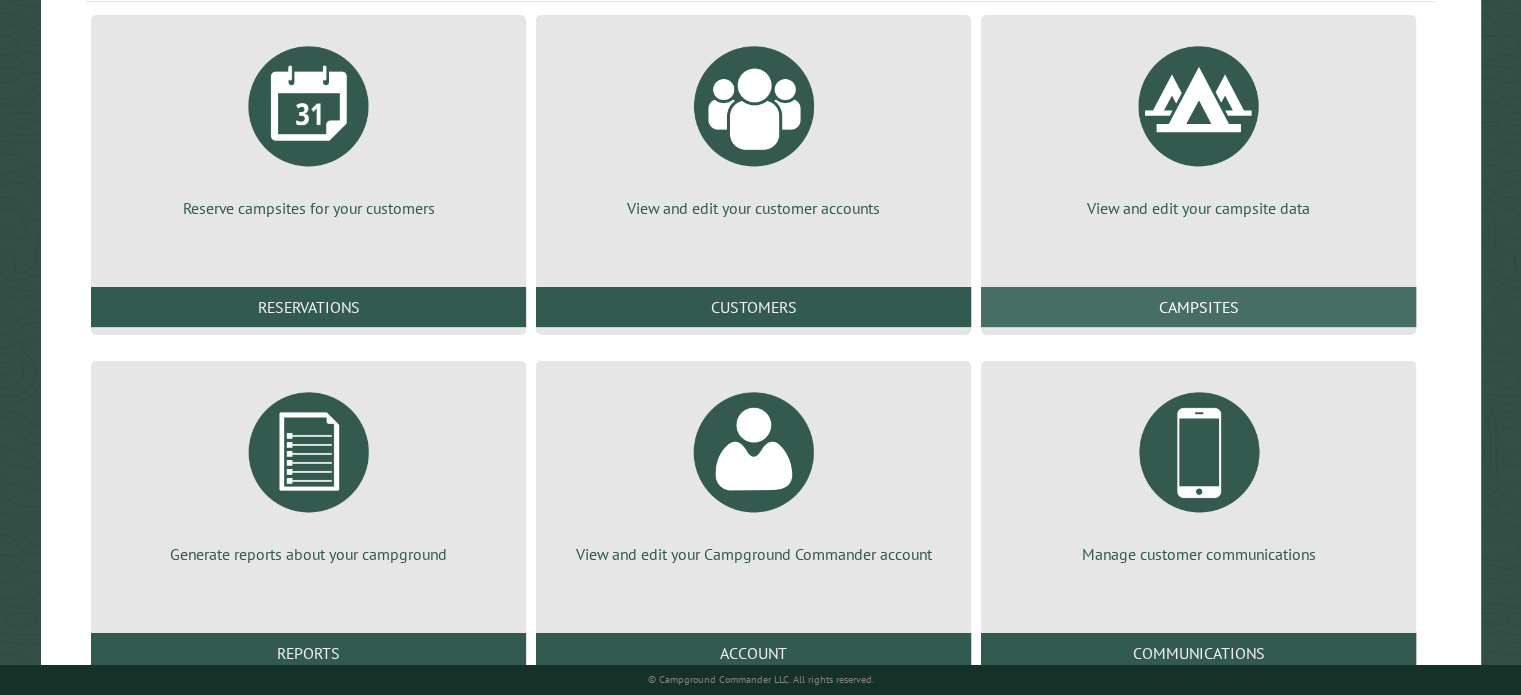 click on "Campsites" at bounding box center [1198, 307] 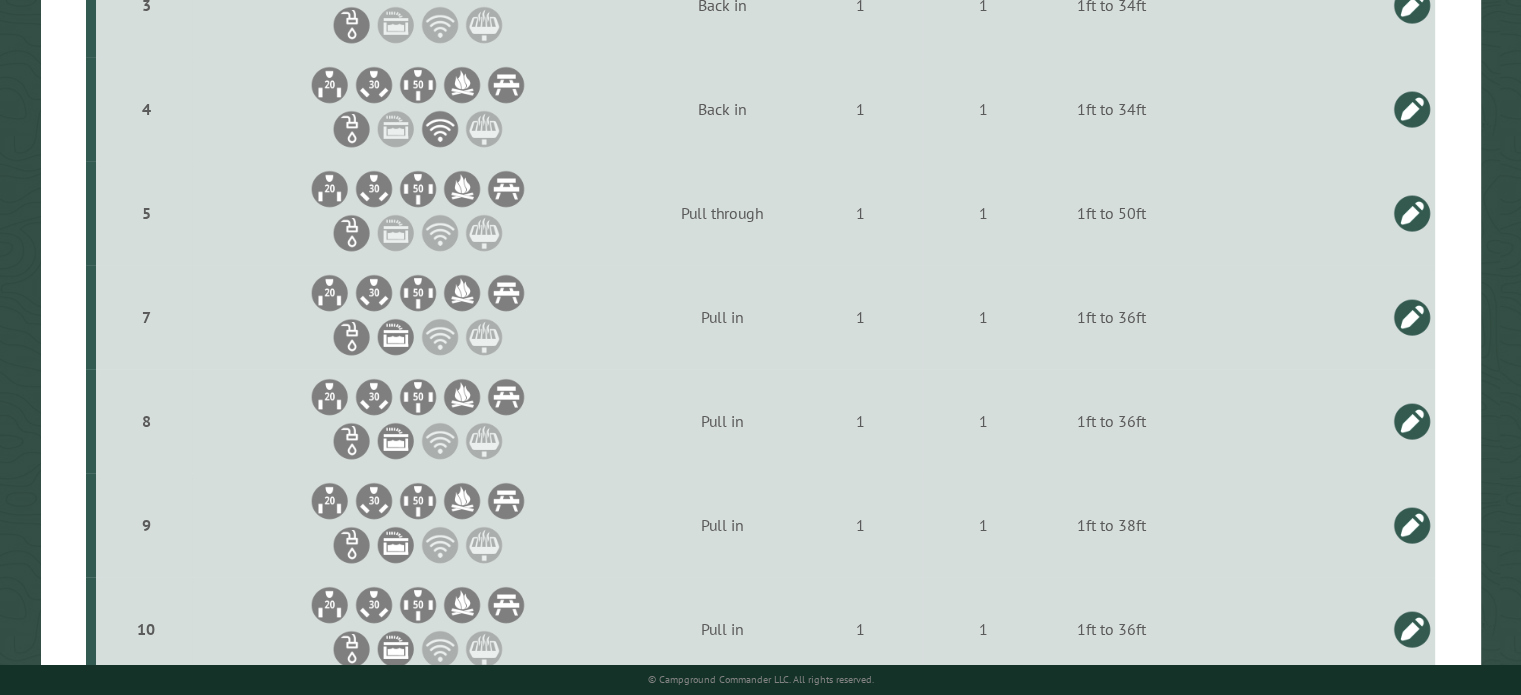 scroll, scrollTop: 864, scrollLeft: 0, axis: vertical 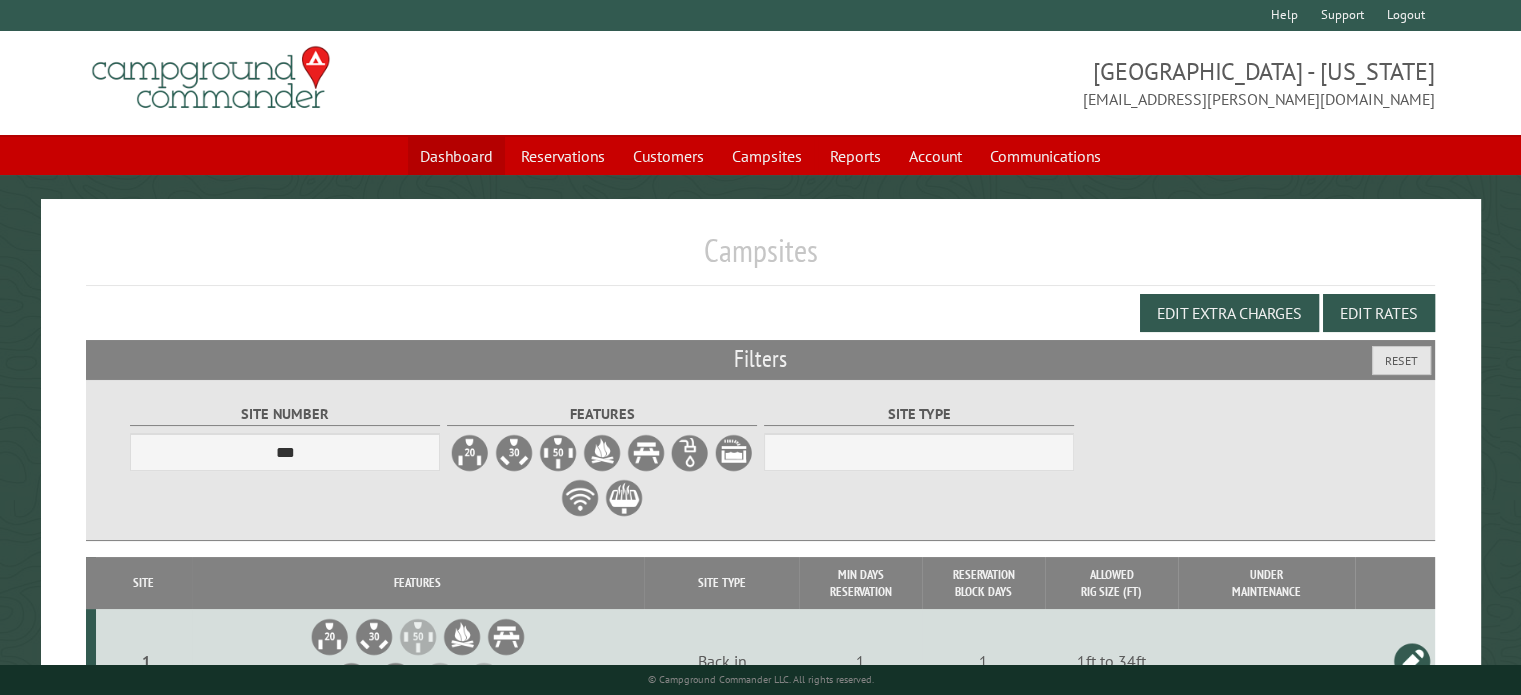 click on "Dashboard" at bounding box center (456, 156) 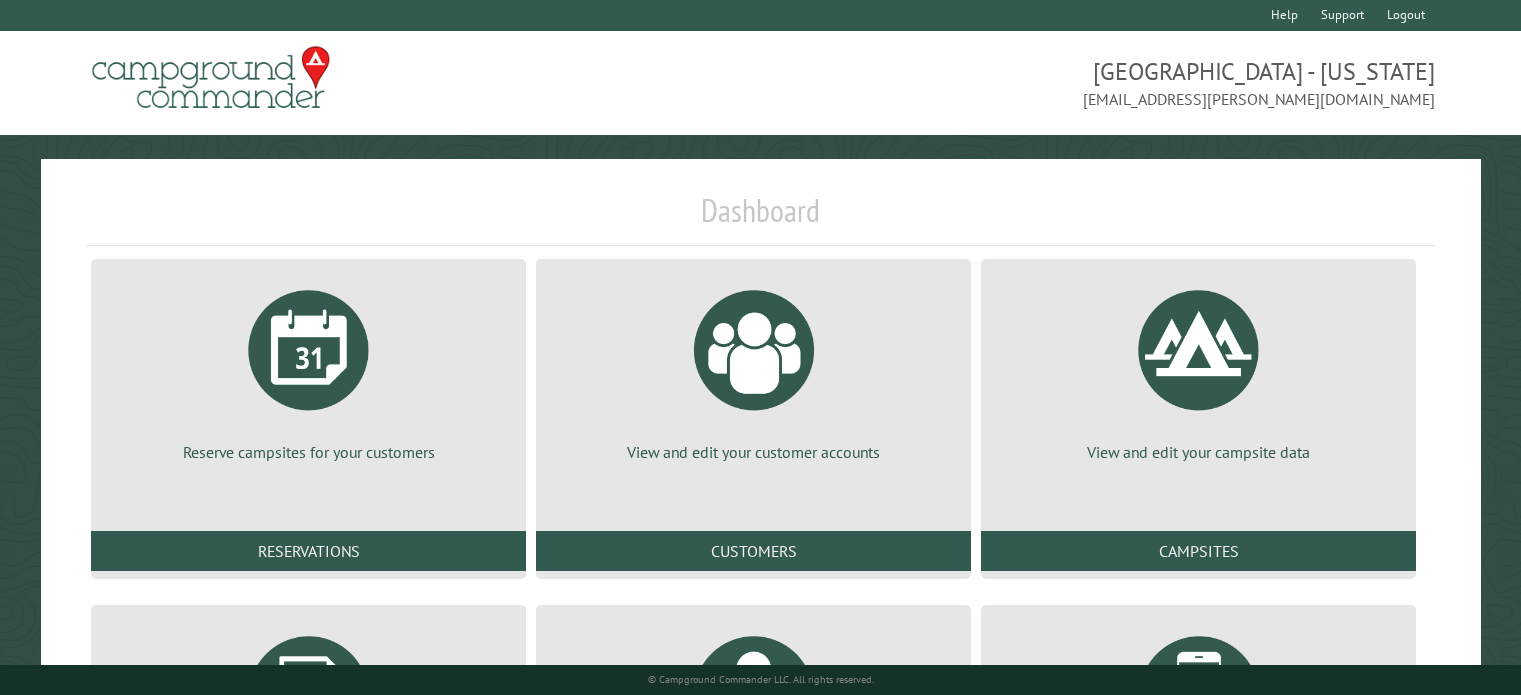 scroll, scrollTop: 0, scrollLeft: 0, axis: both 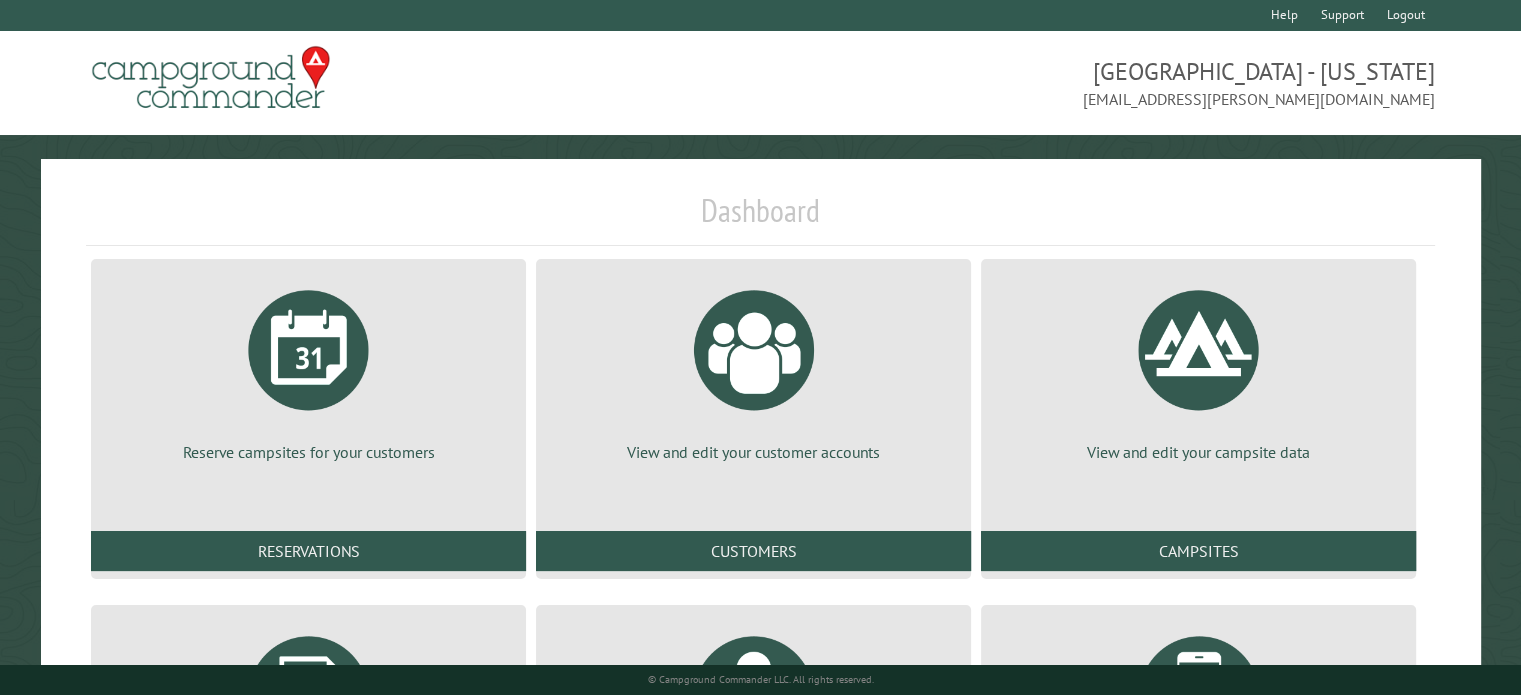 click on "Reserve campsites for your customers
Reservations
View and edit your customer accounts
Customers
View and edit your campsite data
Campsites
Generate reports about your campground
Reports
View and edit your Campground Commander account
Account
Manage customer communications
Communications" at bounding box center (760, 592) 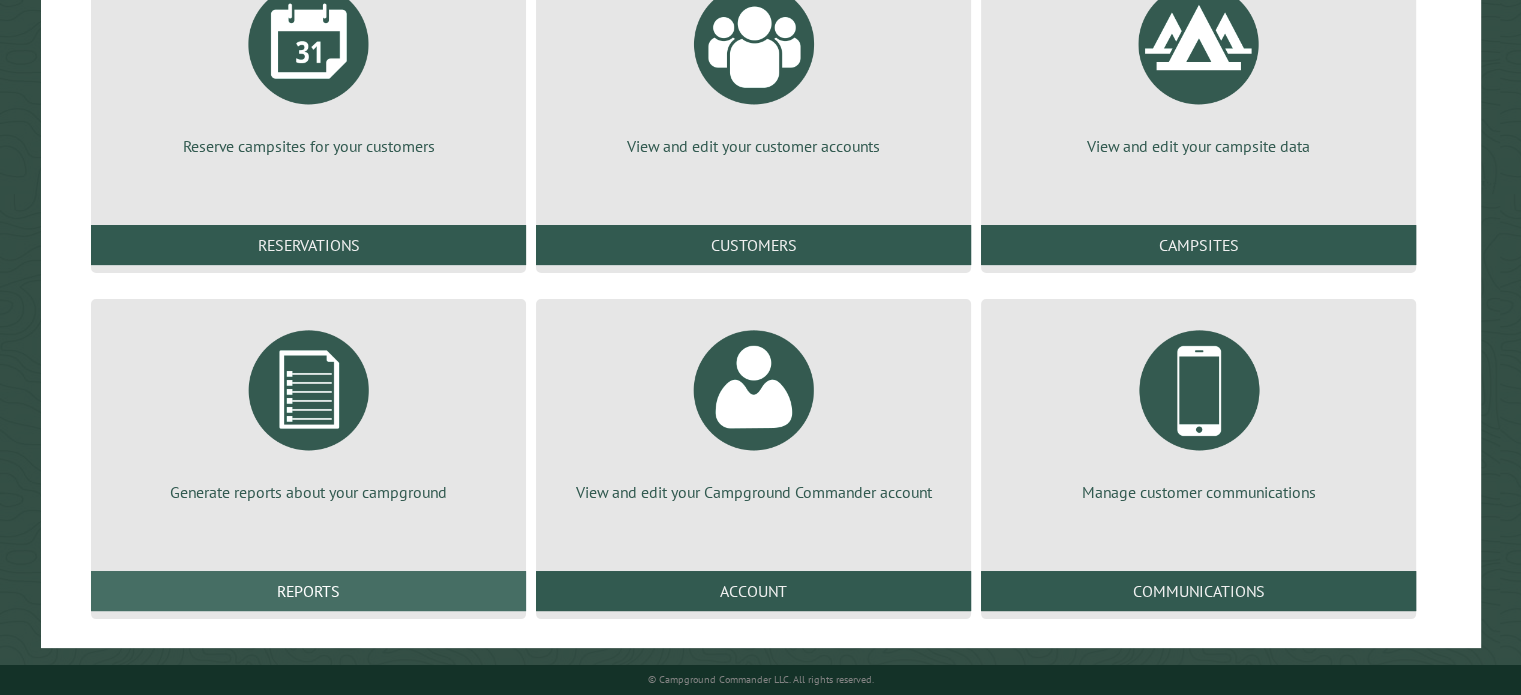 click on "Reports" at bounding box center [308, 591] 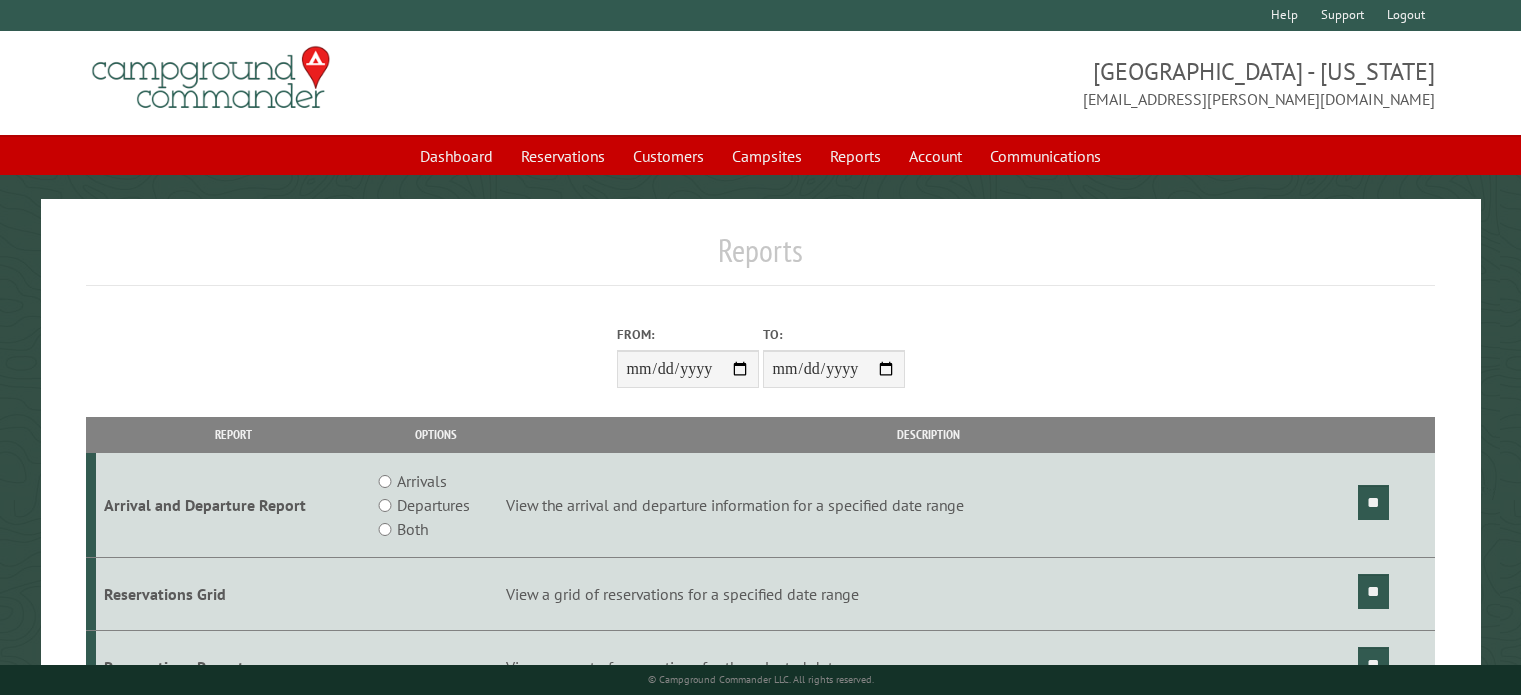 scroll, scrollTop: 0, scrollLeft: 0, axis: both 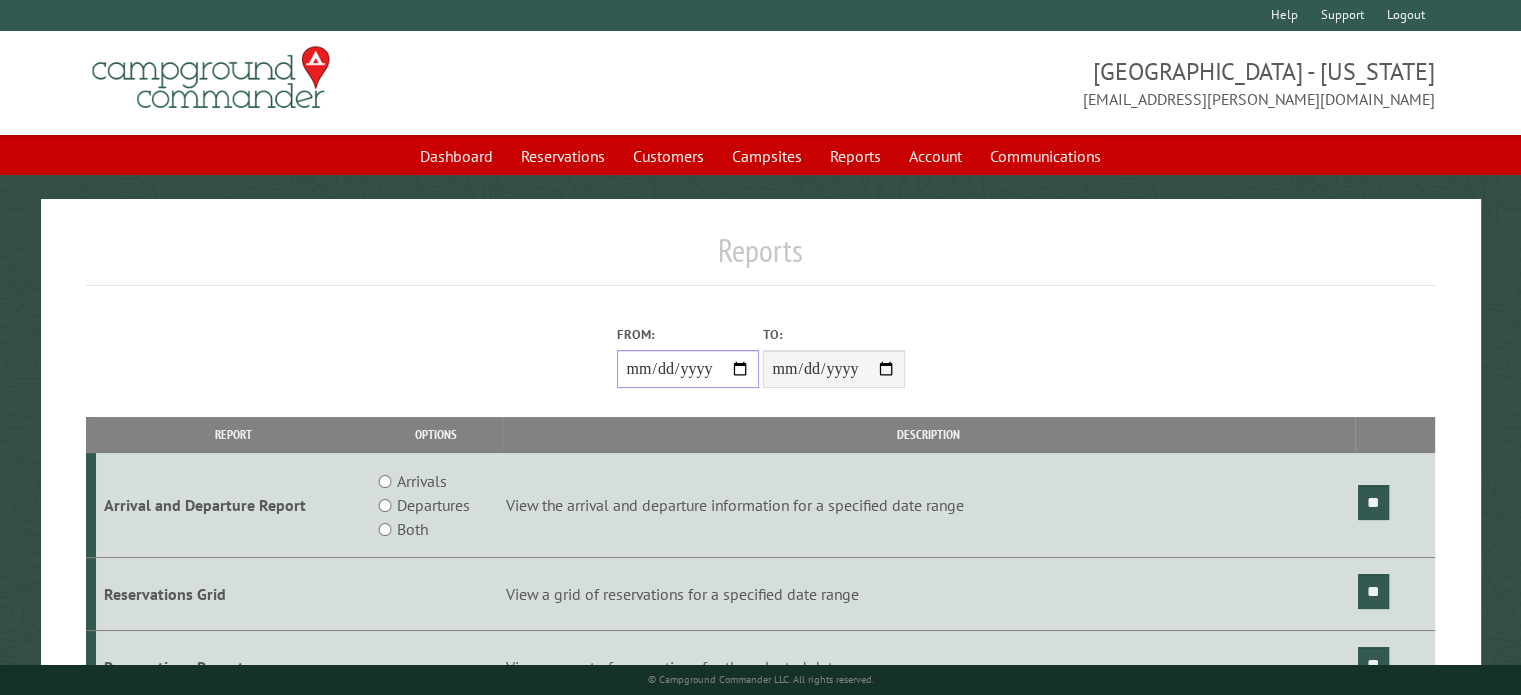 click on "From:" at bounding box center (688, 369) 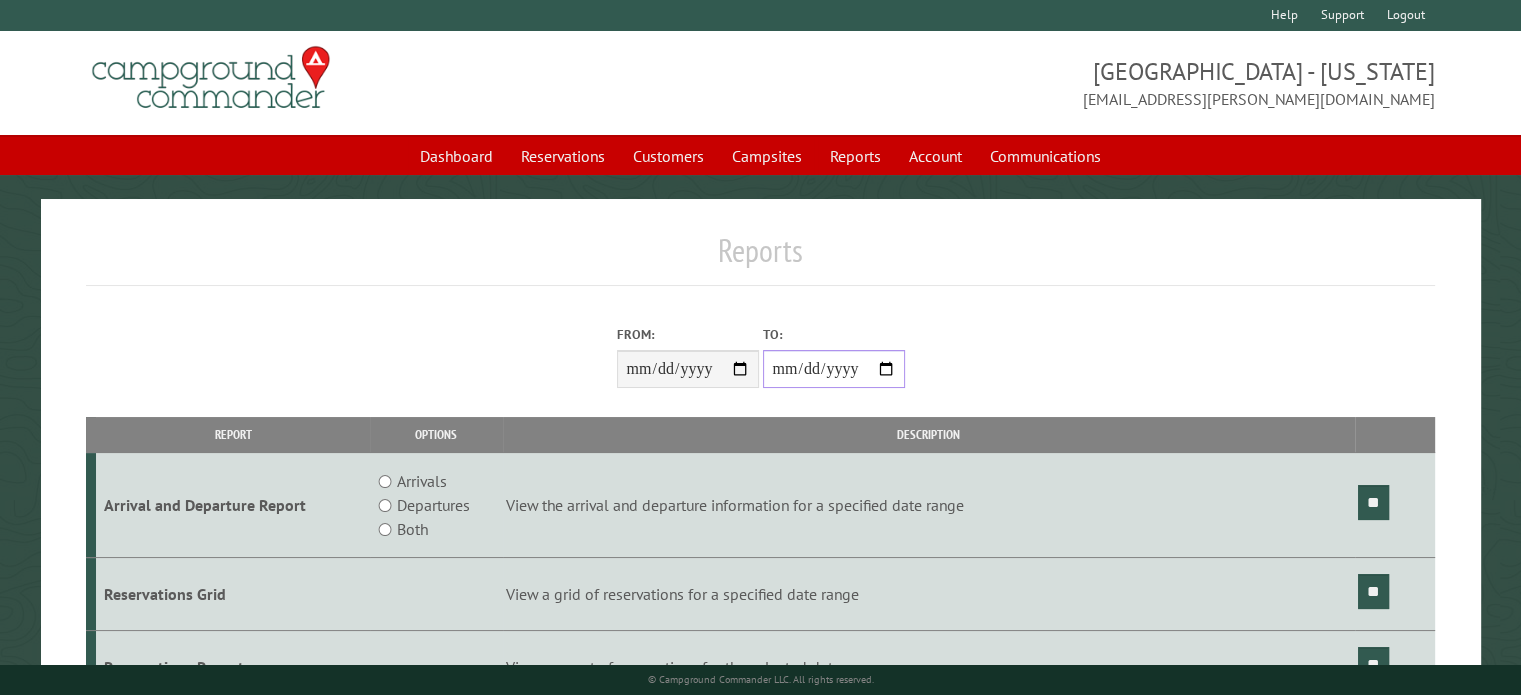 click on "**********" at bounding box center (834, 369) 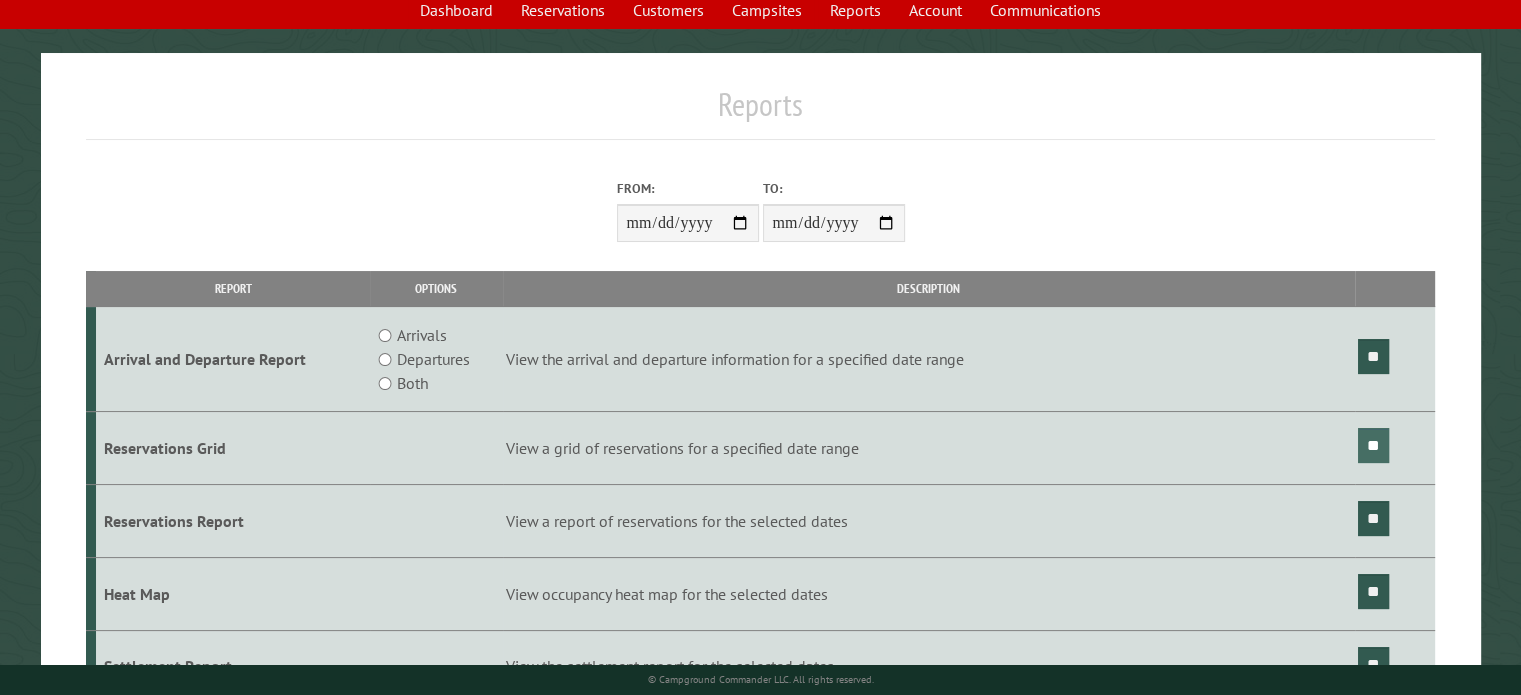 click on "**" at bounding box center [1373, 445] 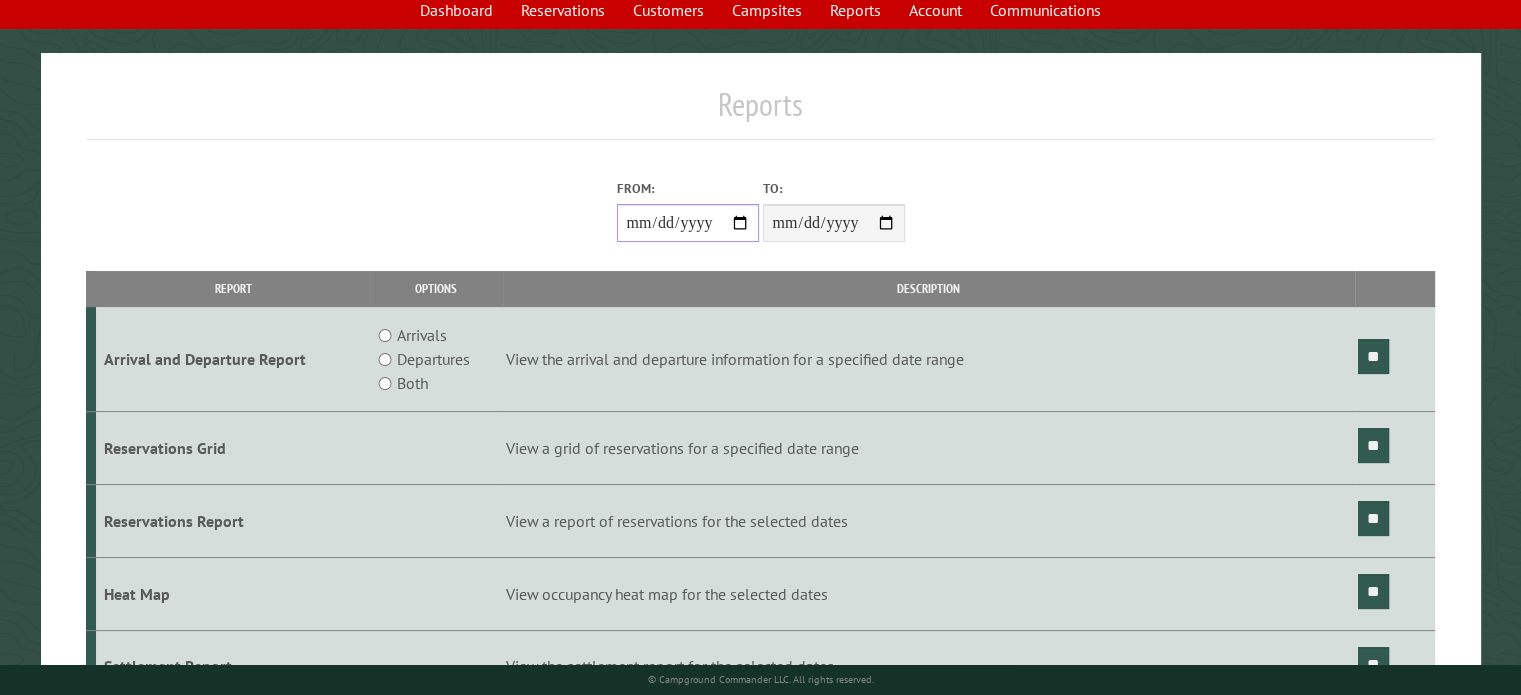 click on "**********" at bounding box center [688, 223] 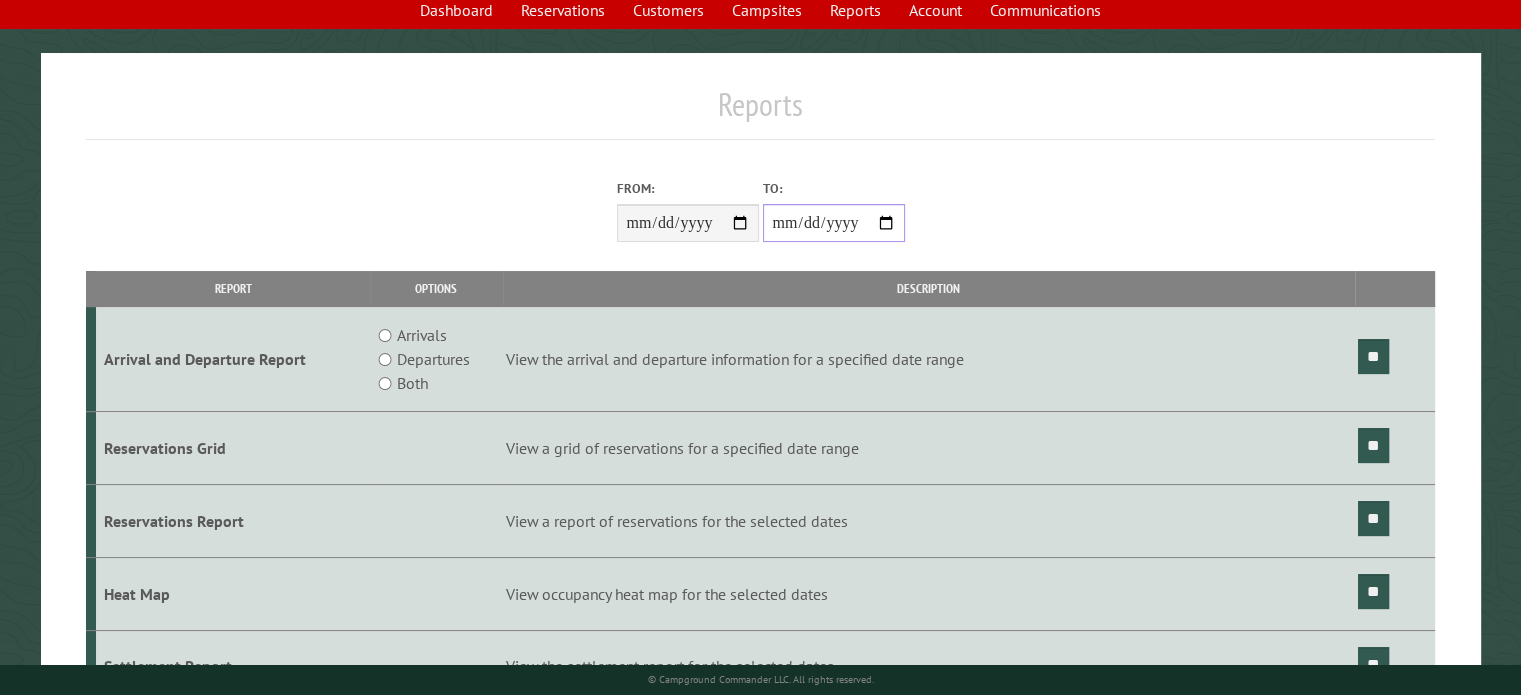 click on "**********" at bounding box center (834, 223) 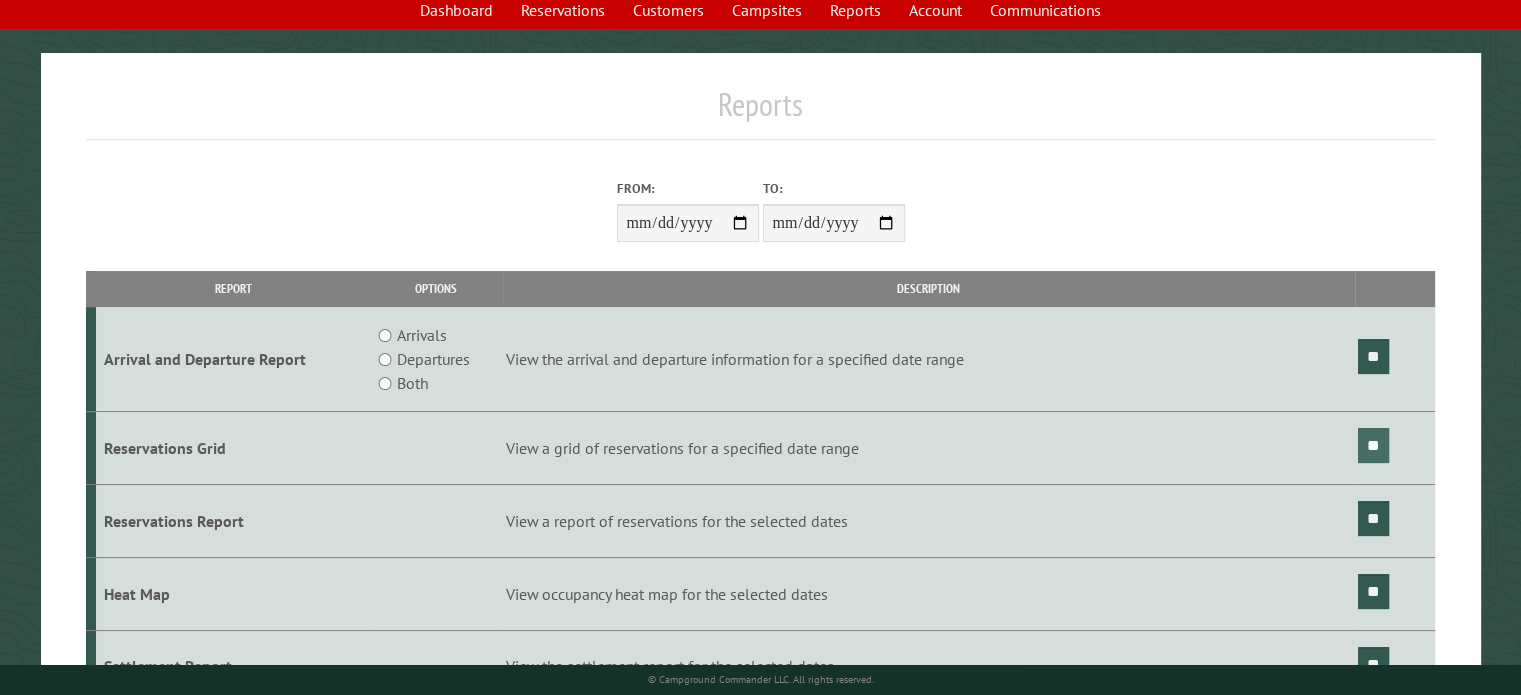 click on "**" at bounding box center (1373, 445) 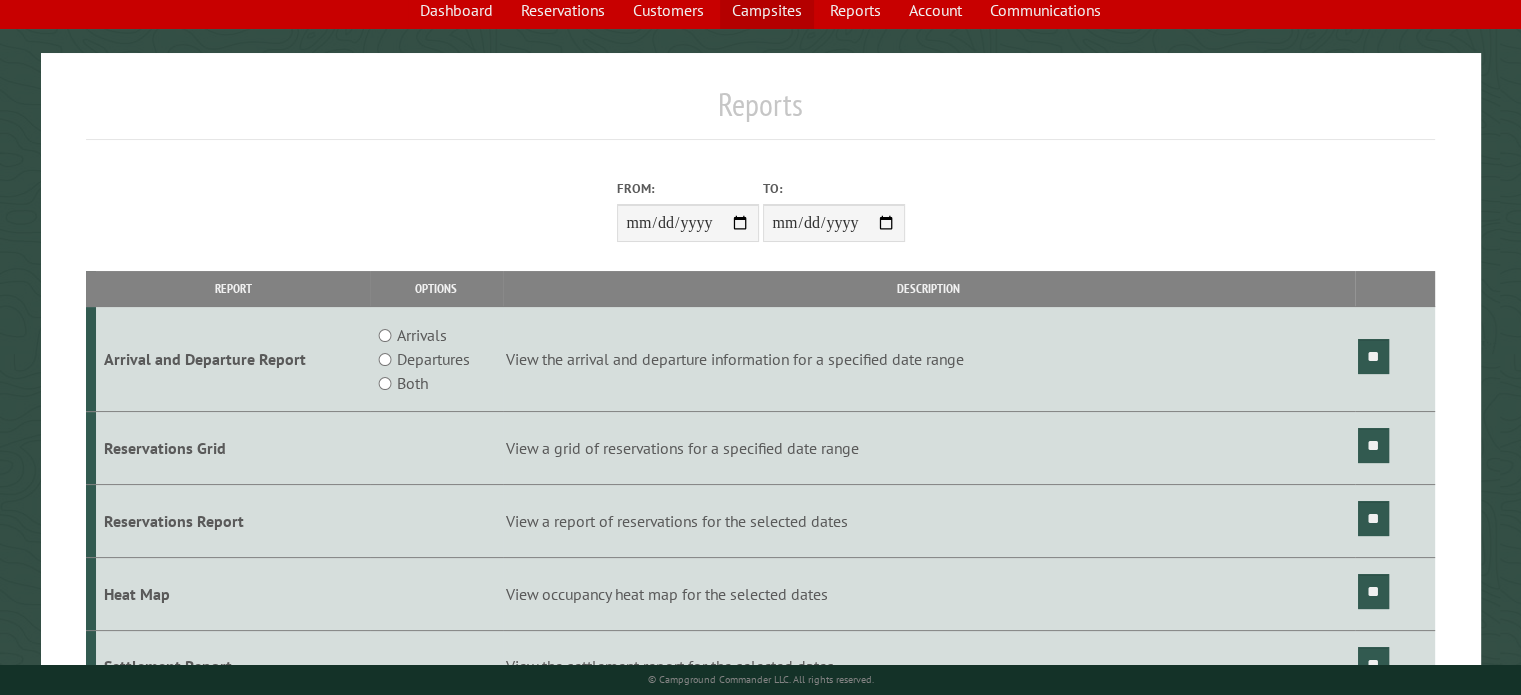 click on "Campsites" at bounding box center (767, 10) 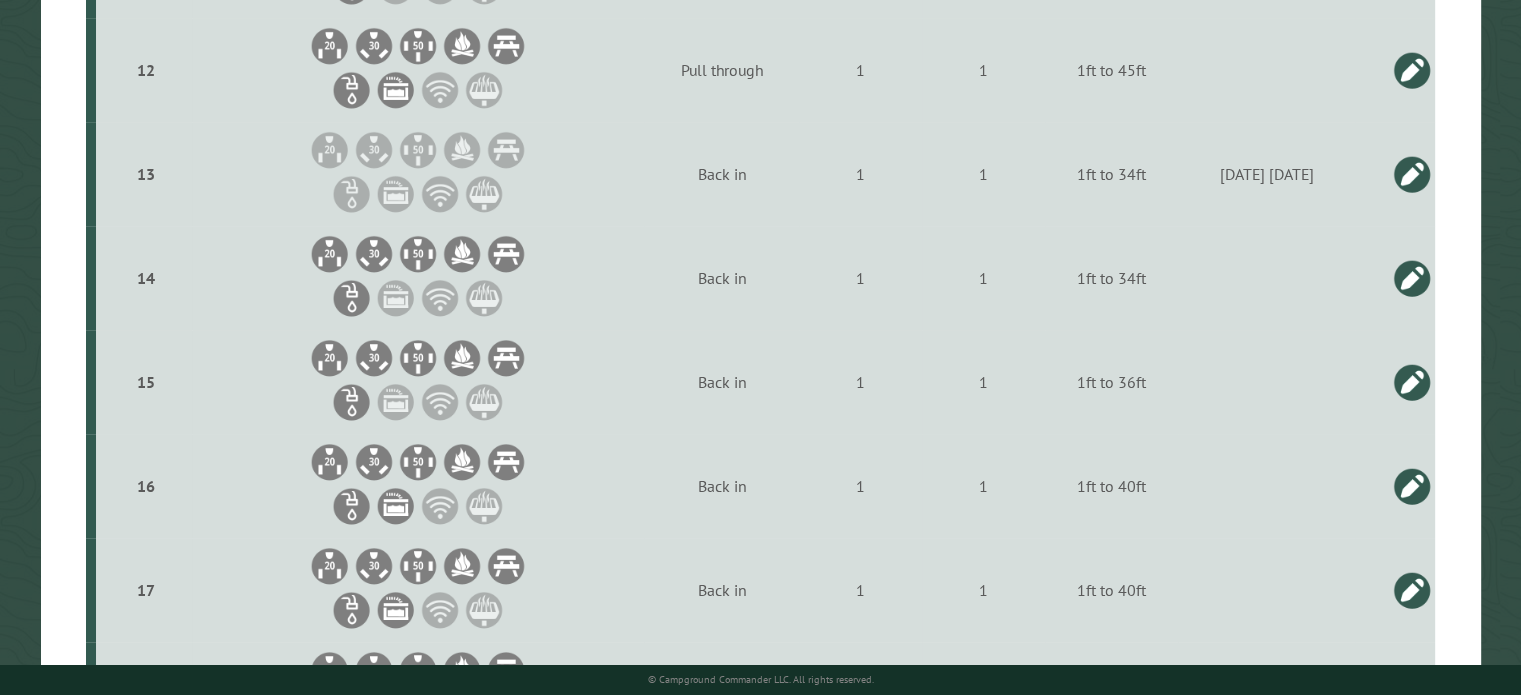 scroll, scrollTop: 1651, scrollLeft: 0, axis: vertical 